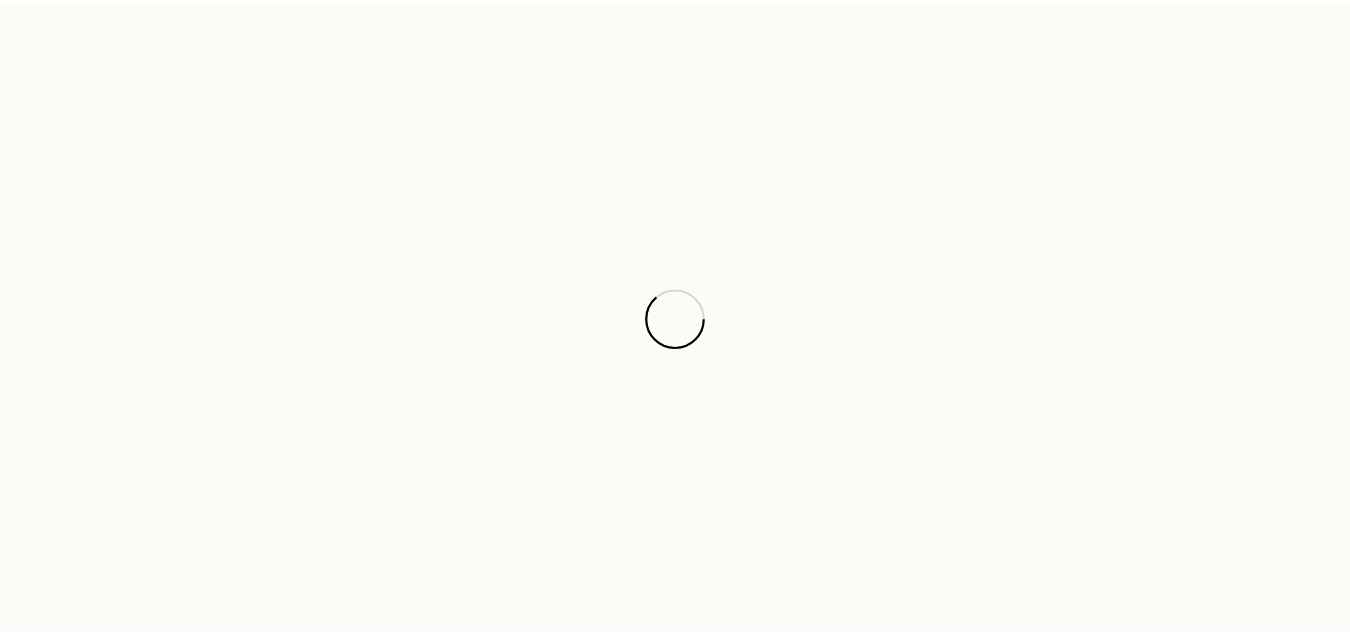 scroll, scrollTop: 0, scrollLeft: 0, axis: both 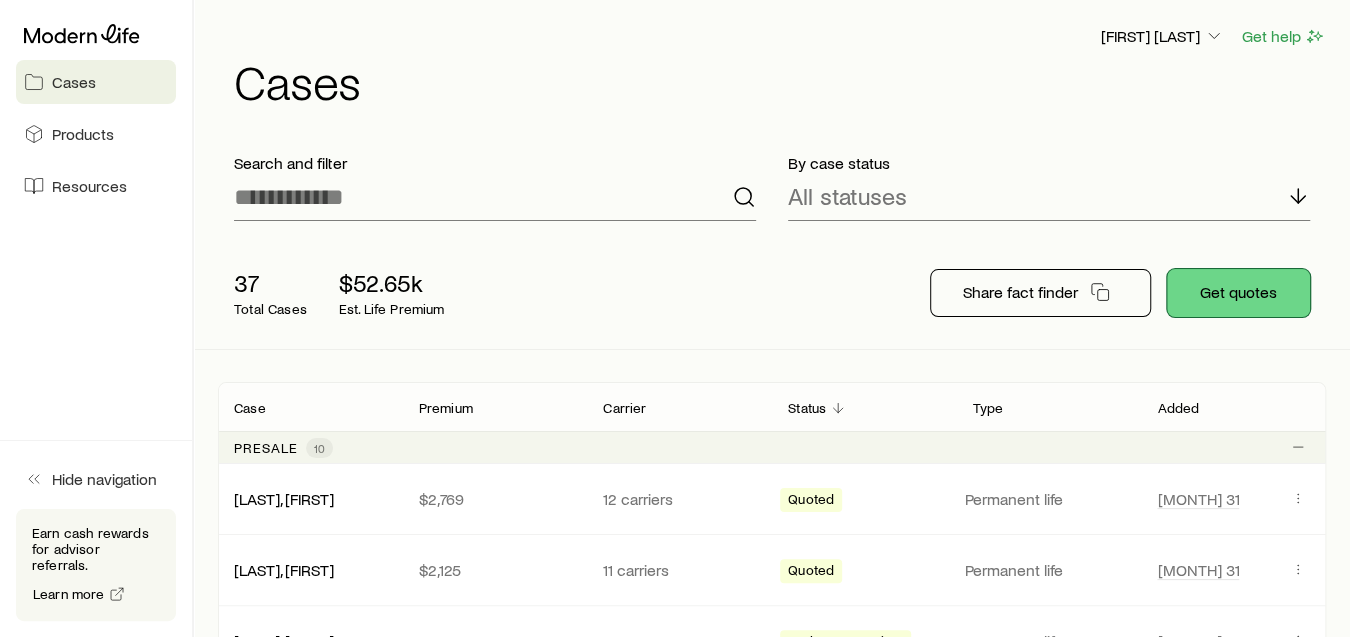 click on "Get quotes" at bounding box center [1238, 293] 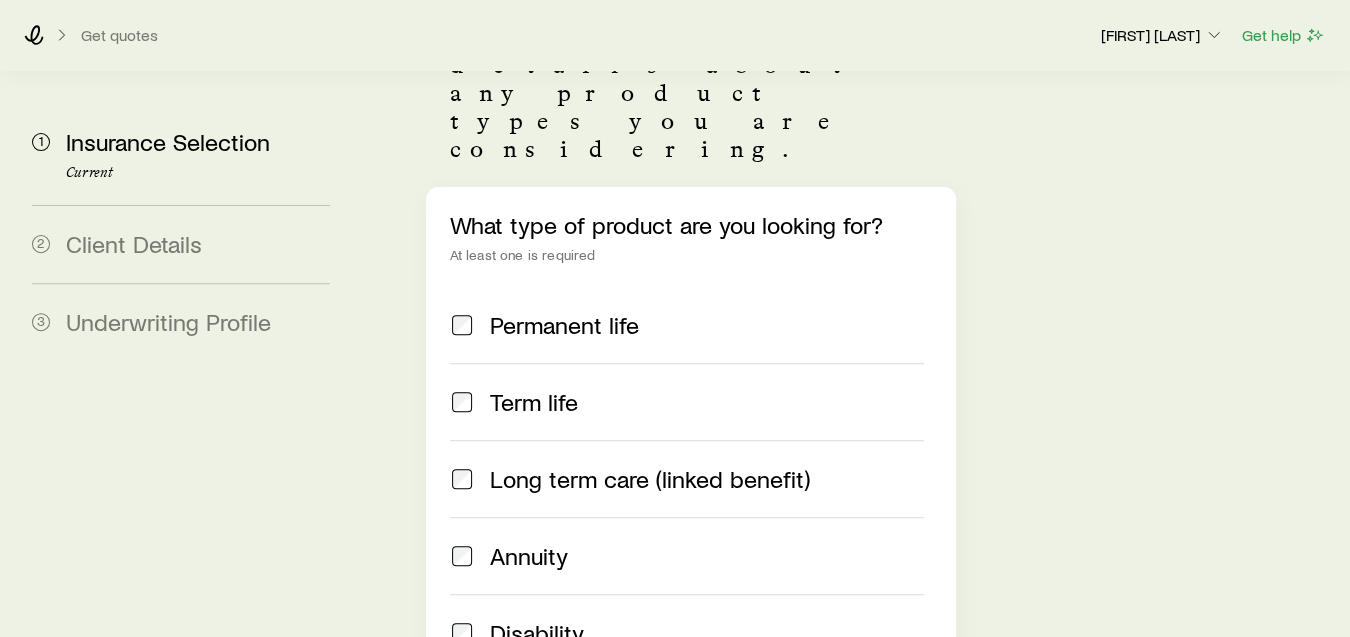 scroll, scrollTop: 333, scrollLeft: 0, axis: vertical 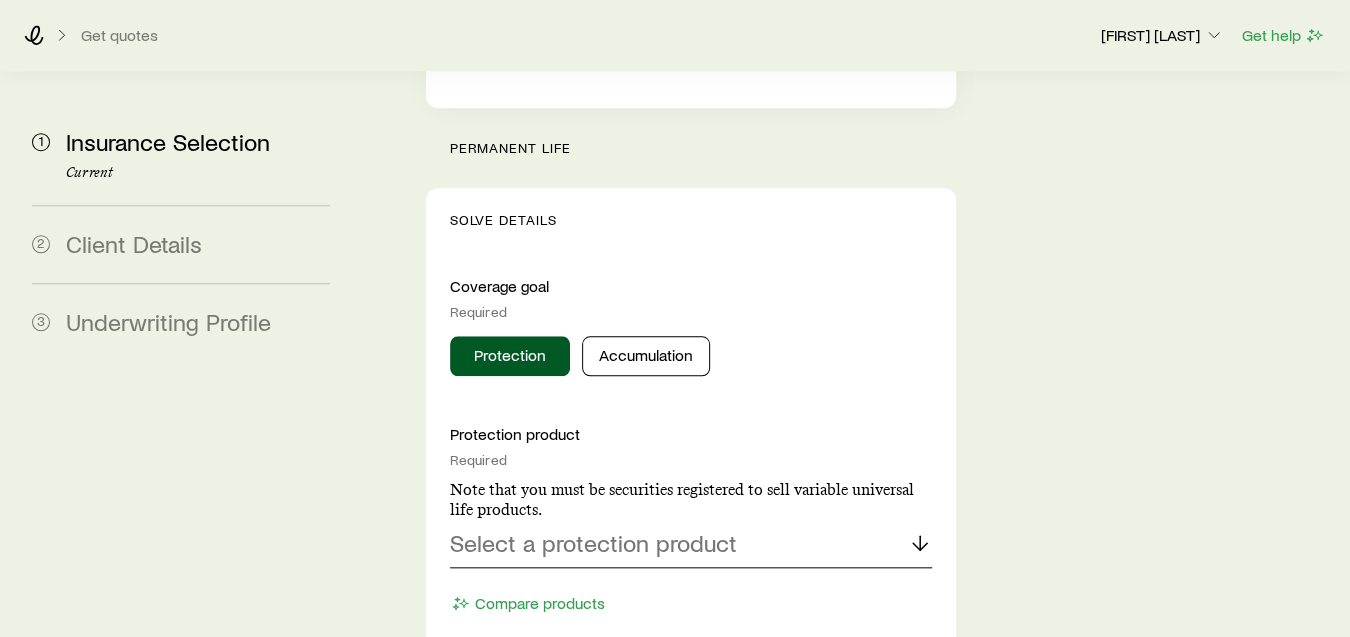 click on "Select a protection product" at bounding box center (593, 543) 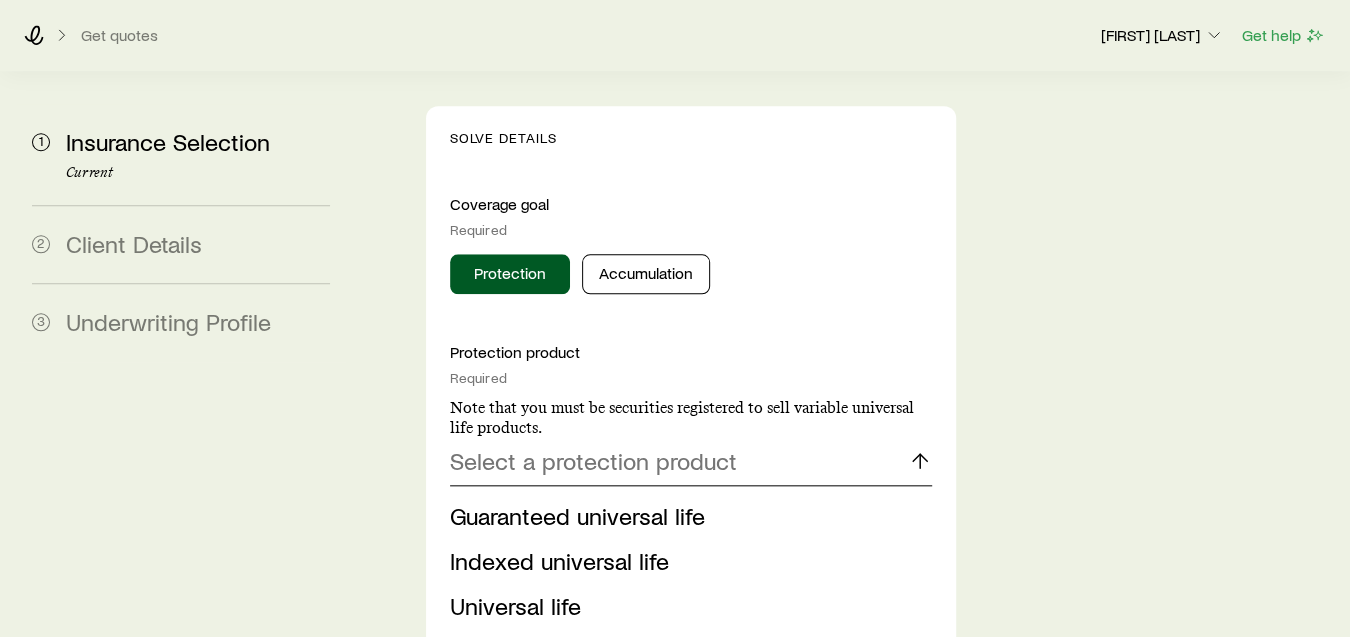scroll, scrollTop: 999, scrollLeft: 0, axis: vertical 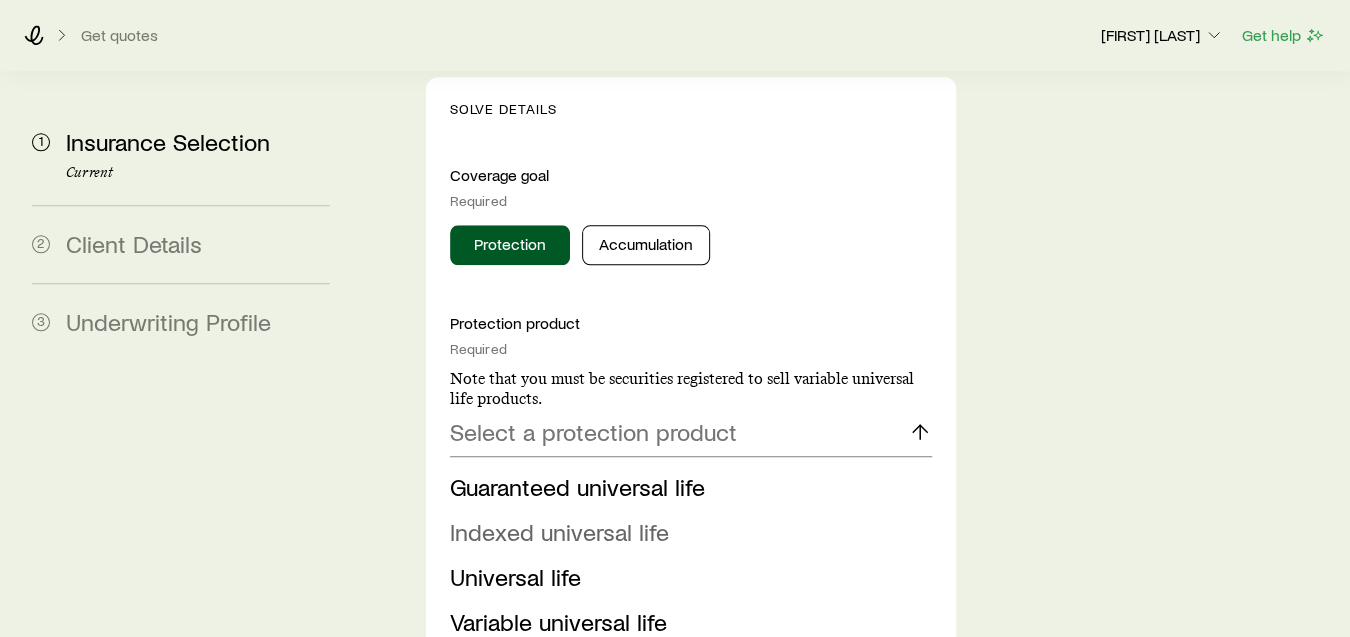 click on "Indexed universal life" at bounding box center (559, 531) 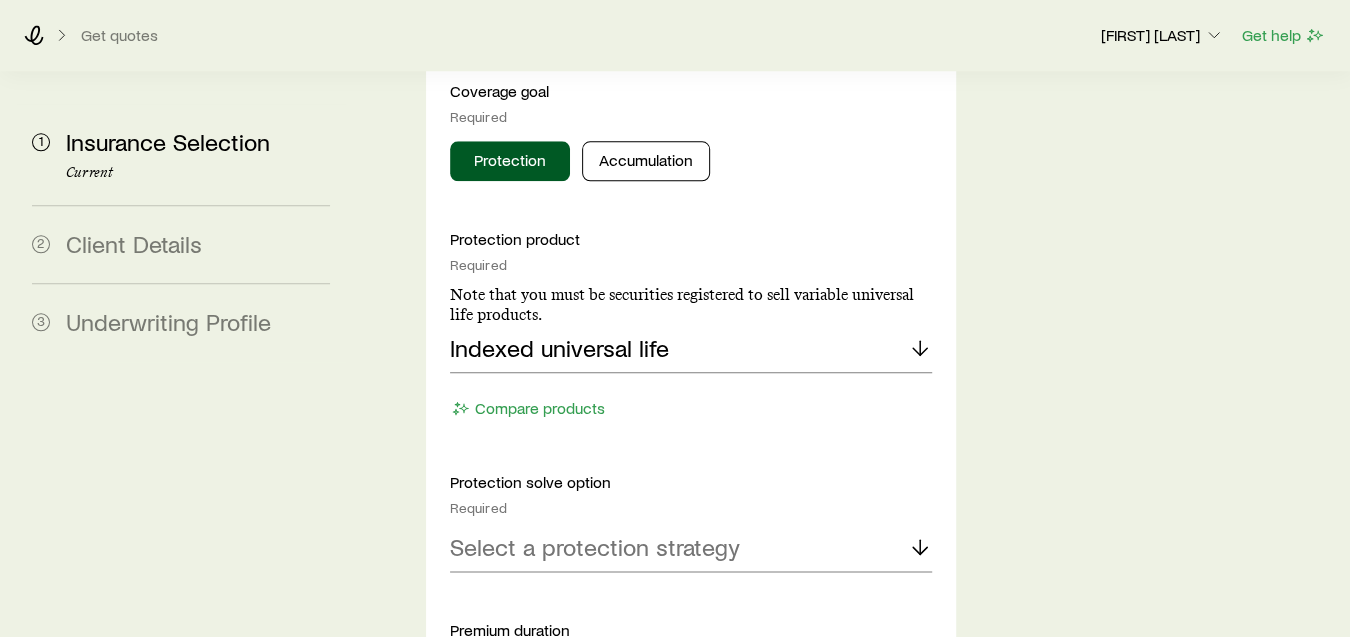 scroll, scrollTop: 1111, scrollLeft: 0, axis: vertical 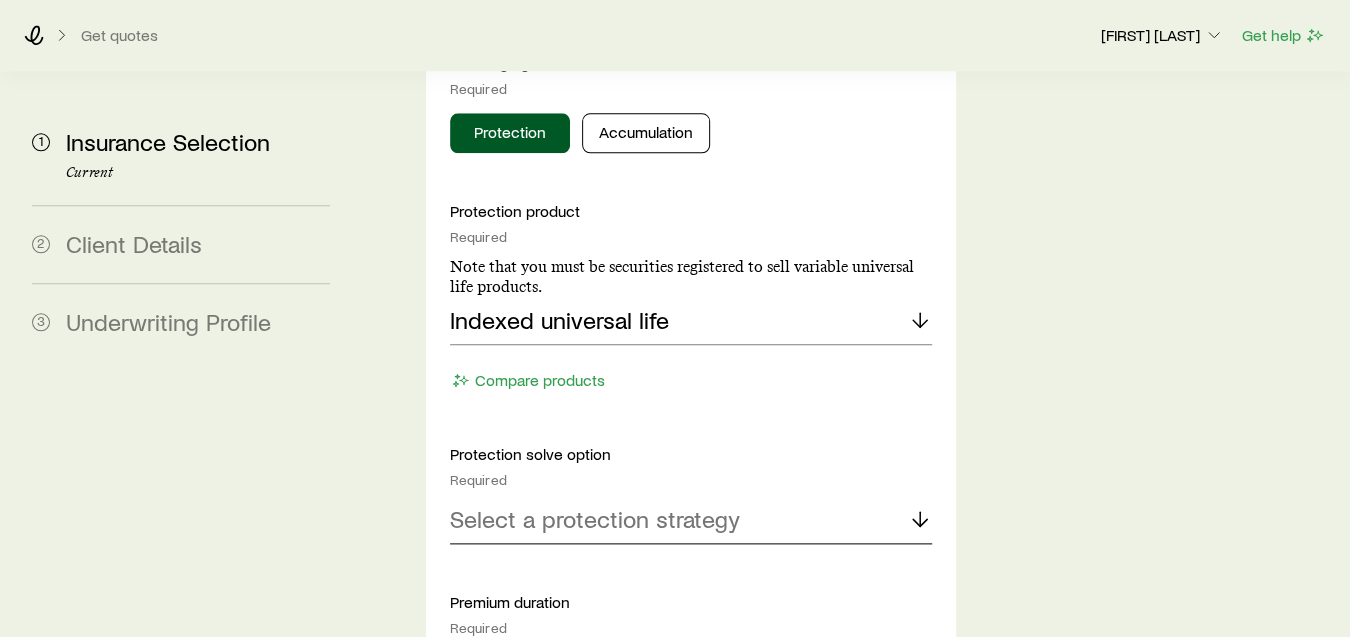 click on "Select a protection strategy" at bounding box center [595, 519] 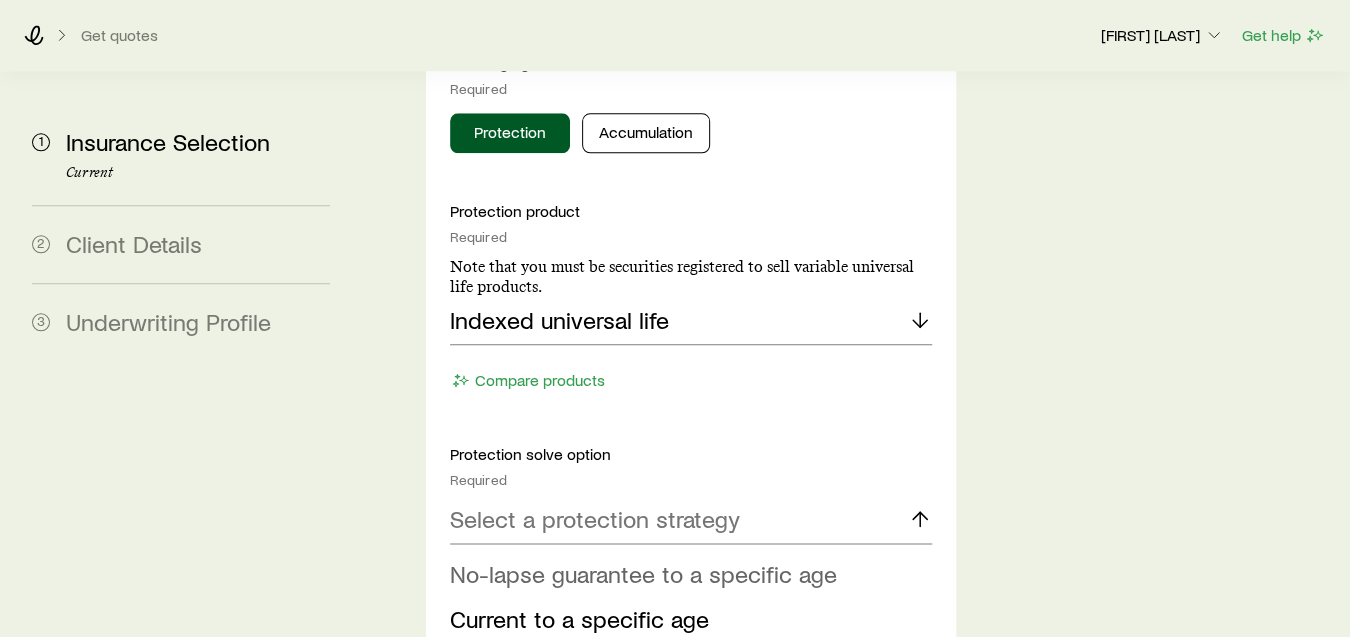 click on "No-lapse guarantee to a specific age" at bounding box center (643, 573) 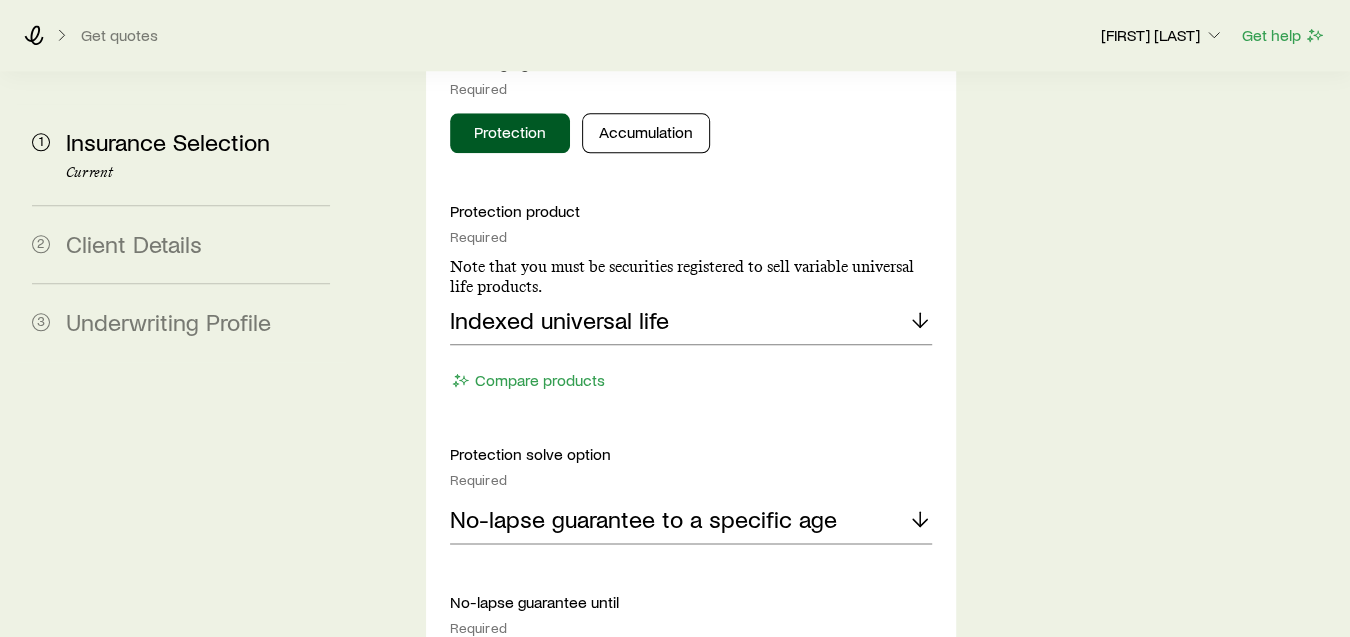 click on "Select an age" at bounding box center (521, 667) 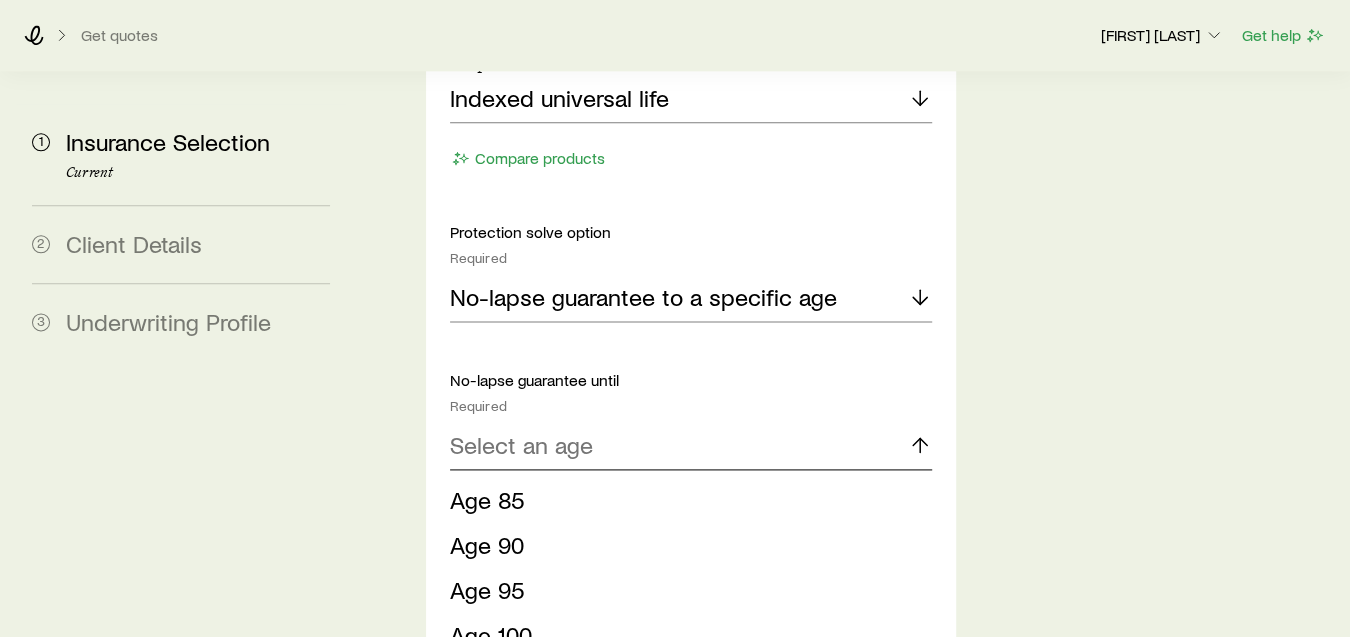 scroll, scrollTop: 1444, scrollLeft: 0, axis: vertical 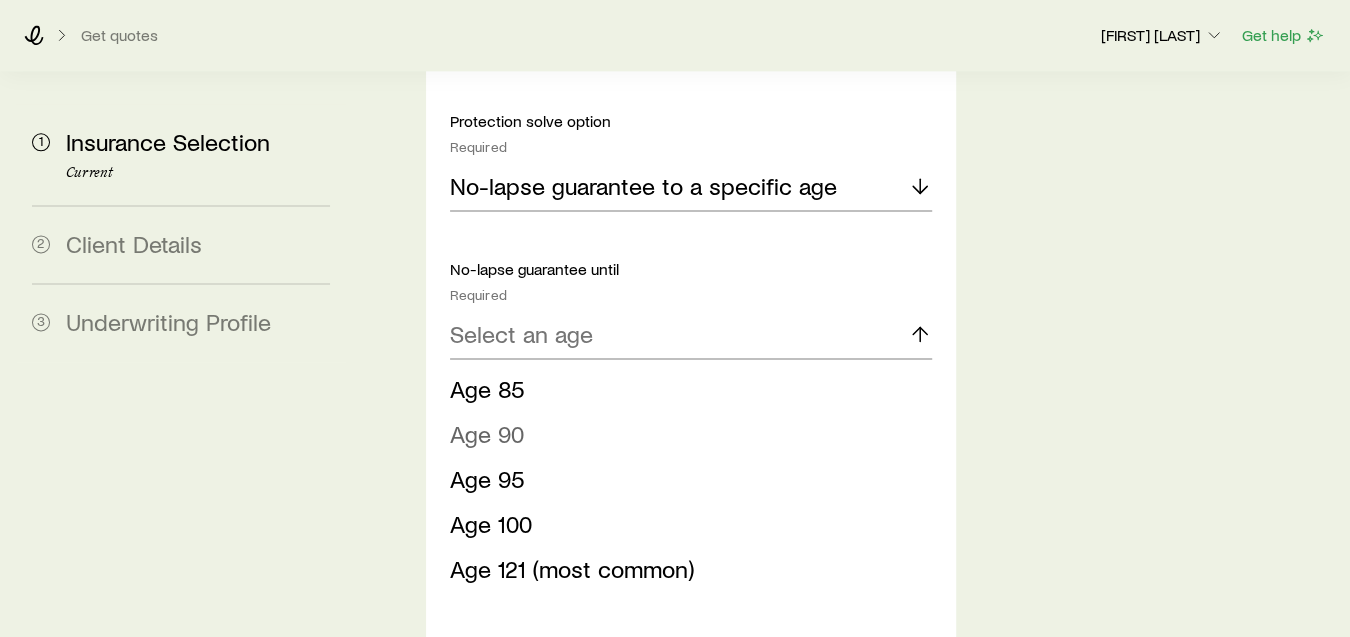 click on "Age 90" at bounding box center [487, 433] 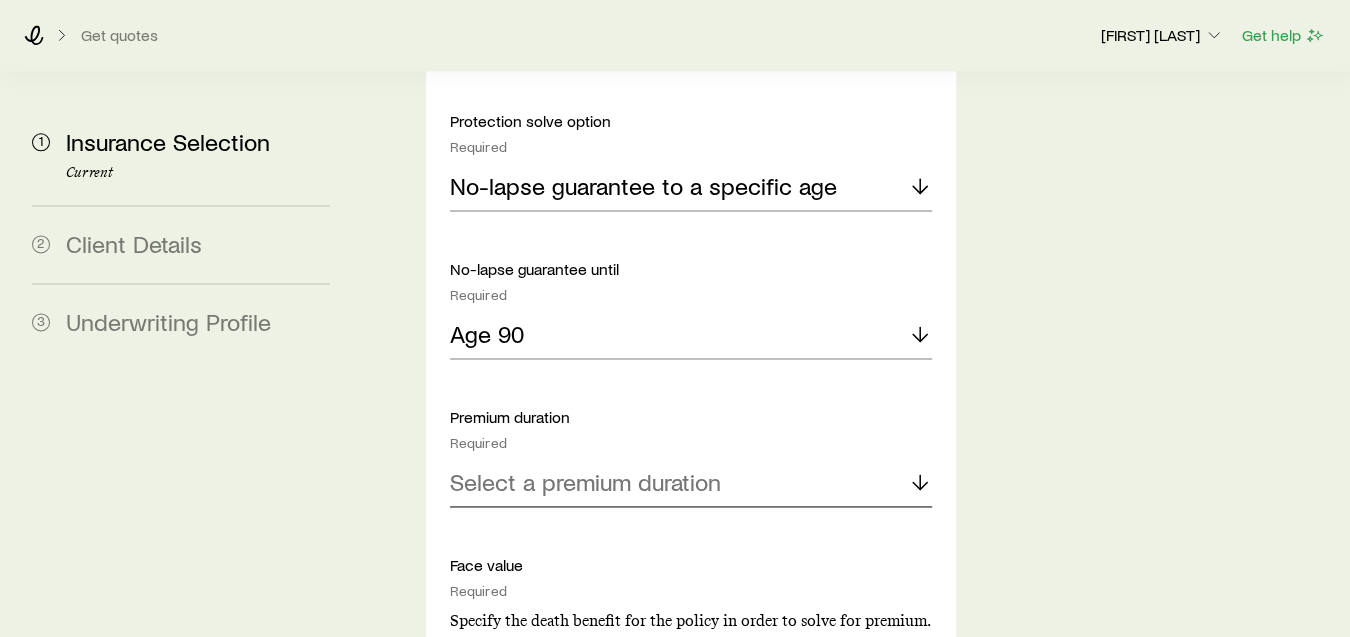 click on "Select a premium duration" at bounding box center (585, 482) 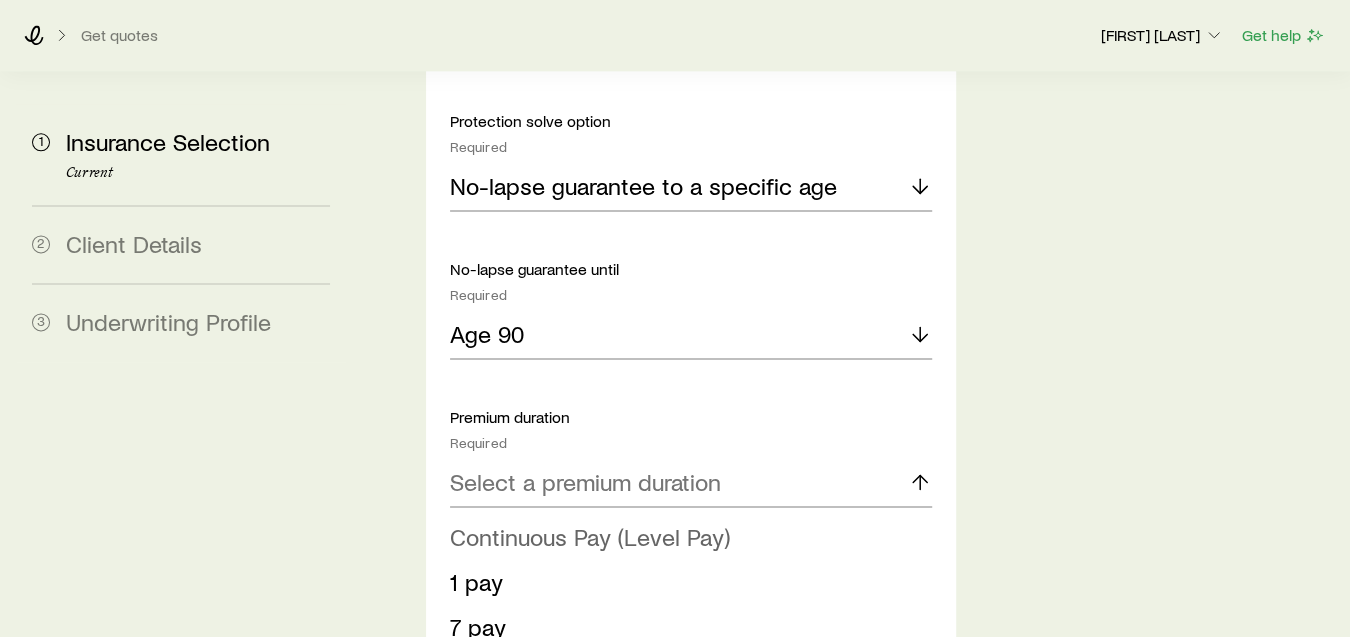 click on "Continuous Pay (Level Pay)" at bounding box center (590, 536) 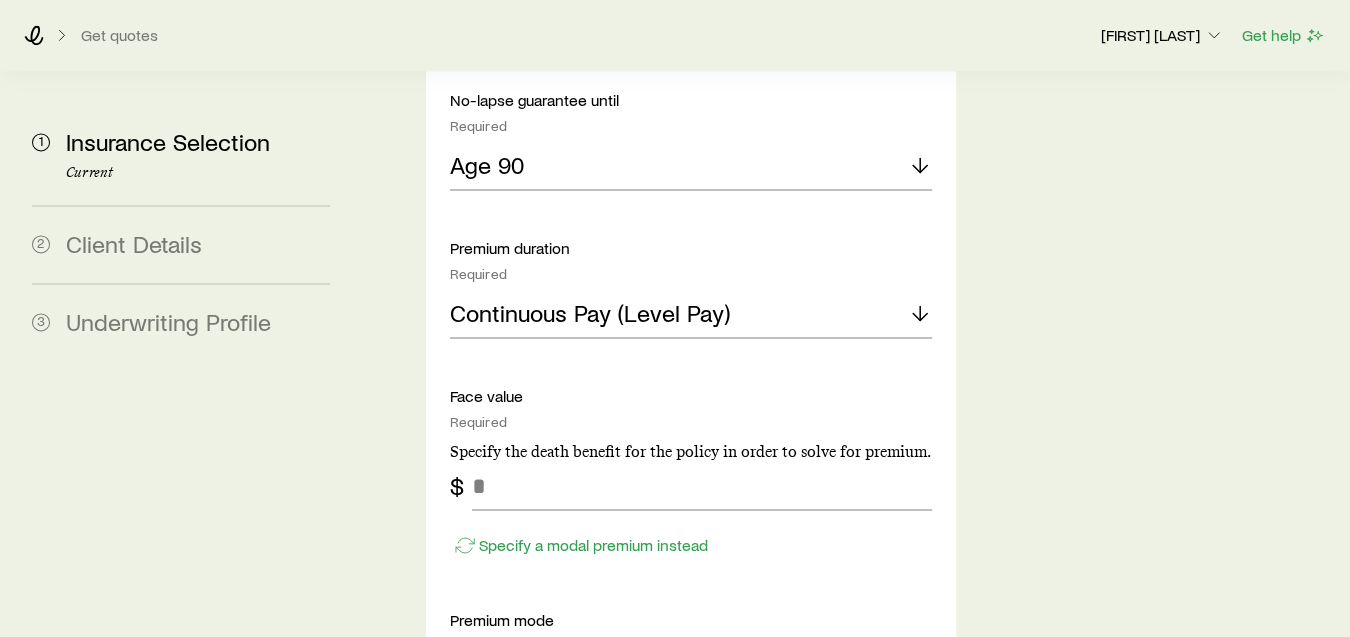 scroll, scrollTop: 1777, scrollLeft: 0, axis: vertical 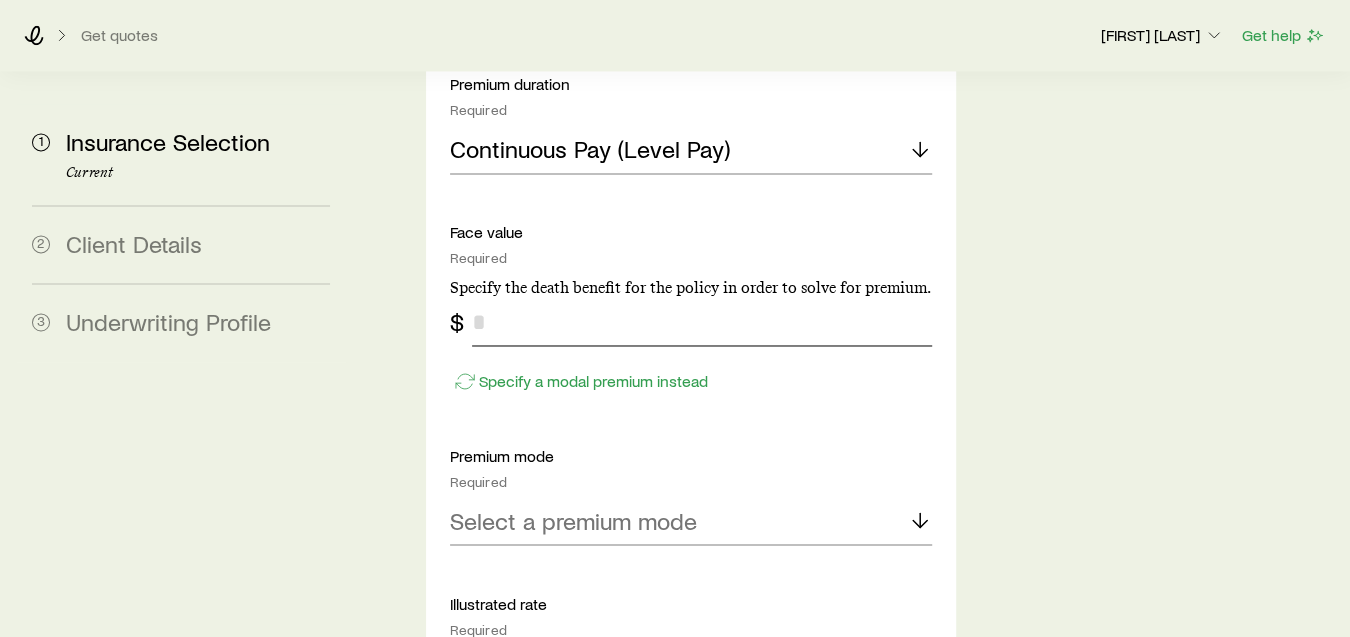 click at bounding box center (702, 322) 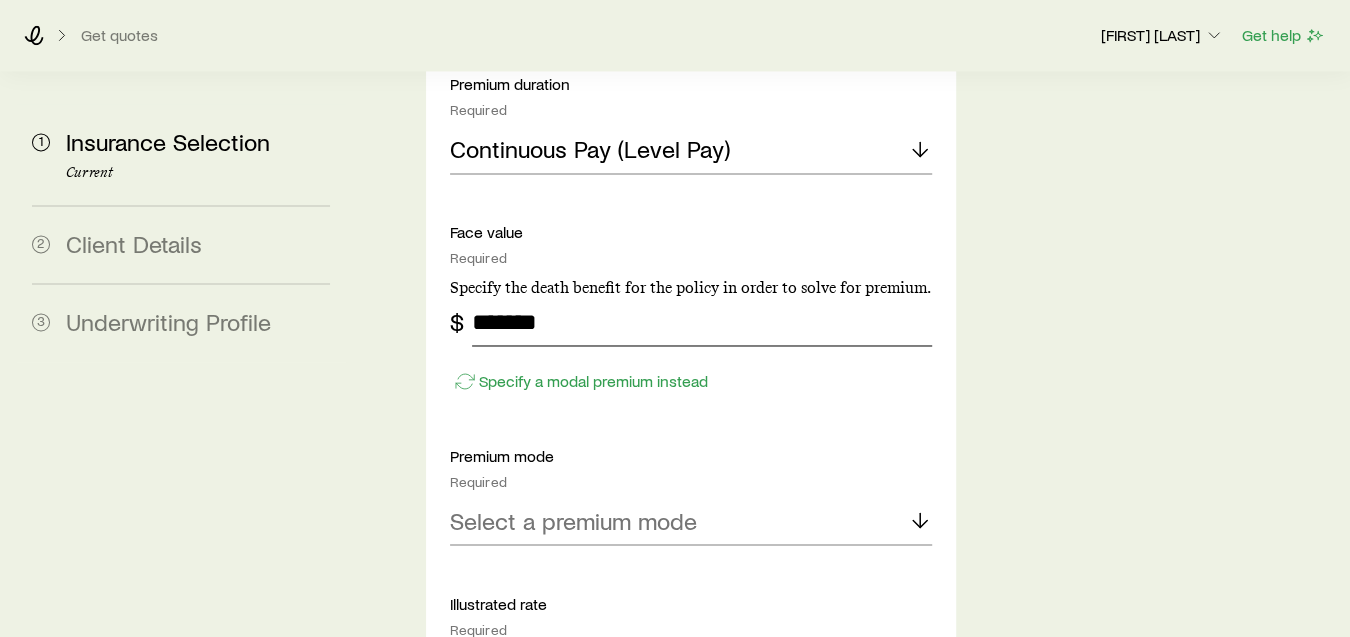 type on "*******" 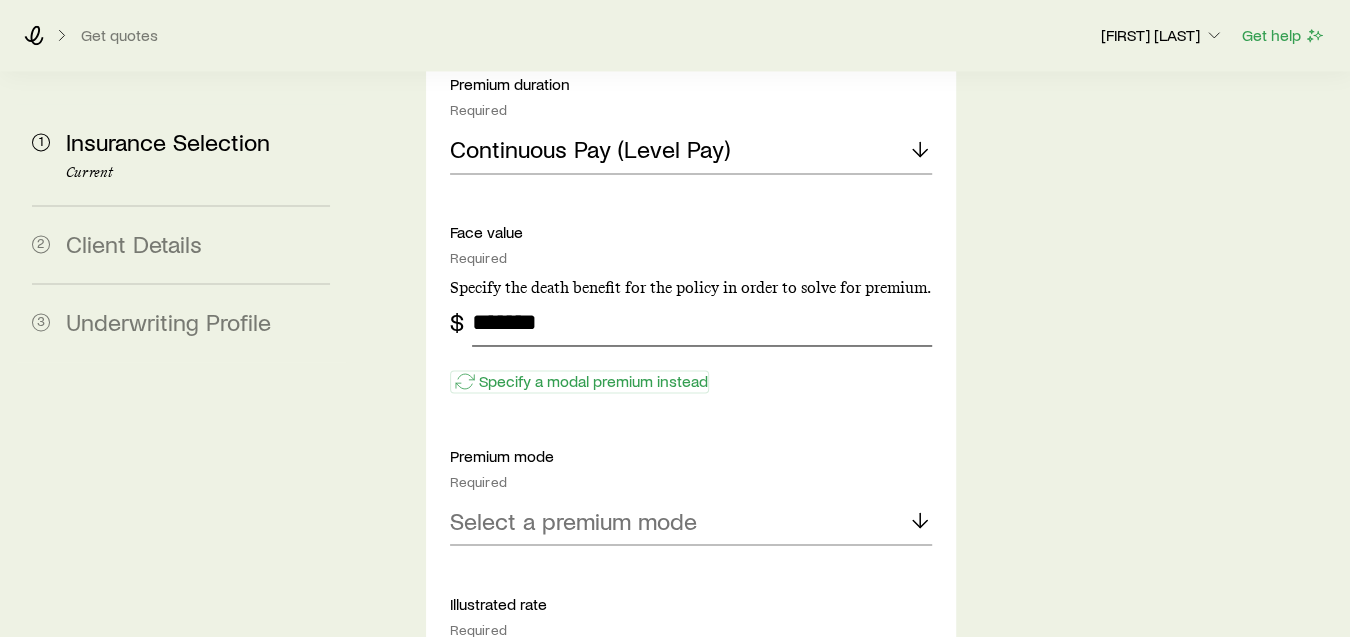 type 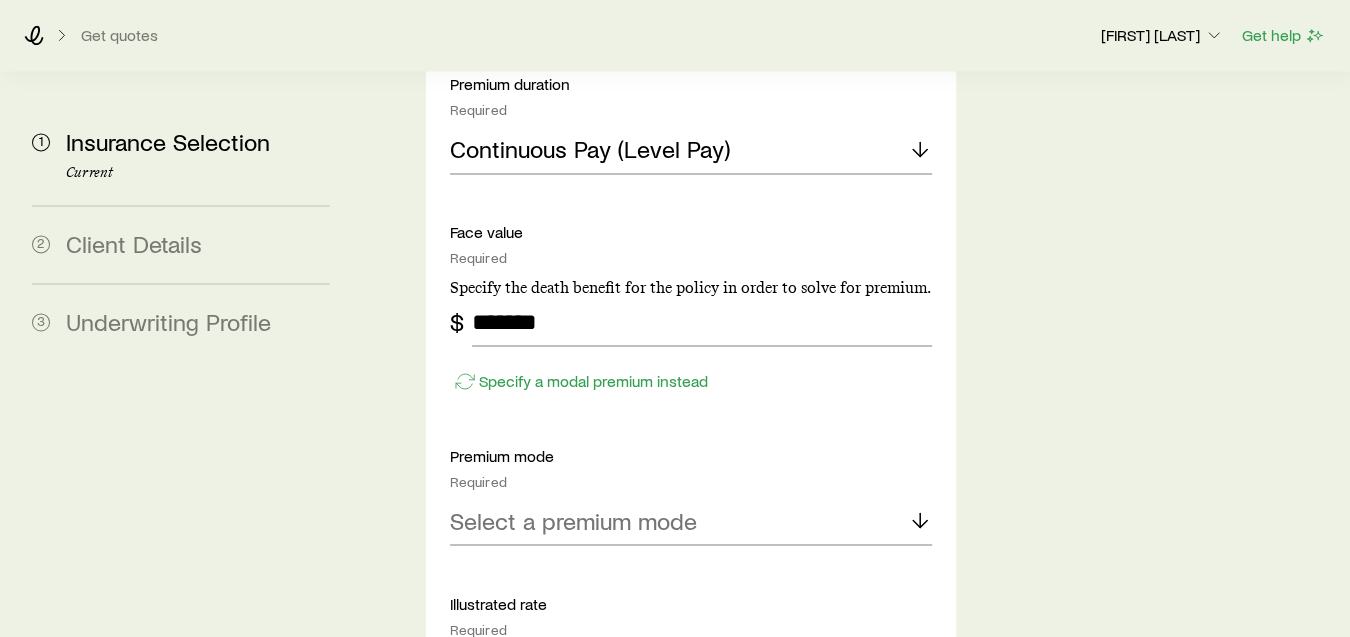 click on "1 Insurance Selection Current 2 Client Details 3 Underwriting Profile Insurance Selection Start by specifying details about any product types you are considering. What type of product are you looking for? At least one is required Permanent life Term life Long term care (linked benefit) Annuity Disability permanent life Solve Details Coverage goal Required Protection Accumulation Protection product Required Note that you must be securities registered to sell variable universal life products. Indexed universal life Compare products Protection solve option Required No-lapse guarantee to a specific age No-lapse guarantee until Required Age 90 Premium duration Required Continuous Pay (Level Pay) Face value Required Specify the death benefit for the policy in order to solve for premium. $ ******* Specify a modal premium instead Premium mode Required Select a premium mode Illustrated rate Required Use the current illustrated rate Death benefit option Required Select a death benefit option Compare options Yes No Yes" at bounding box center [675, 45] 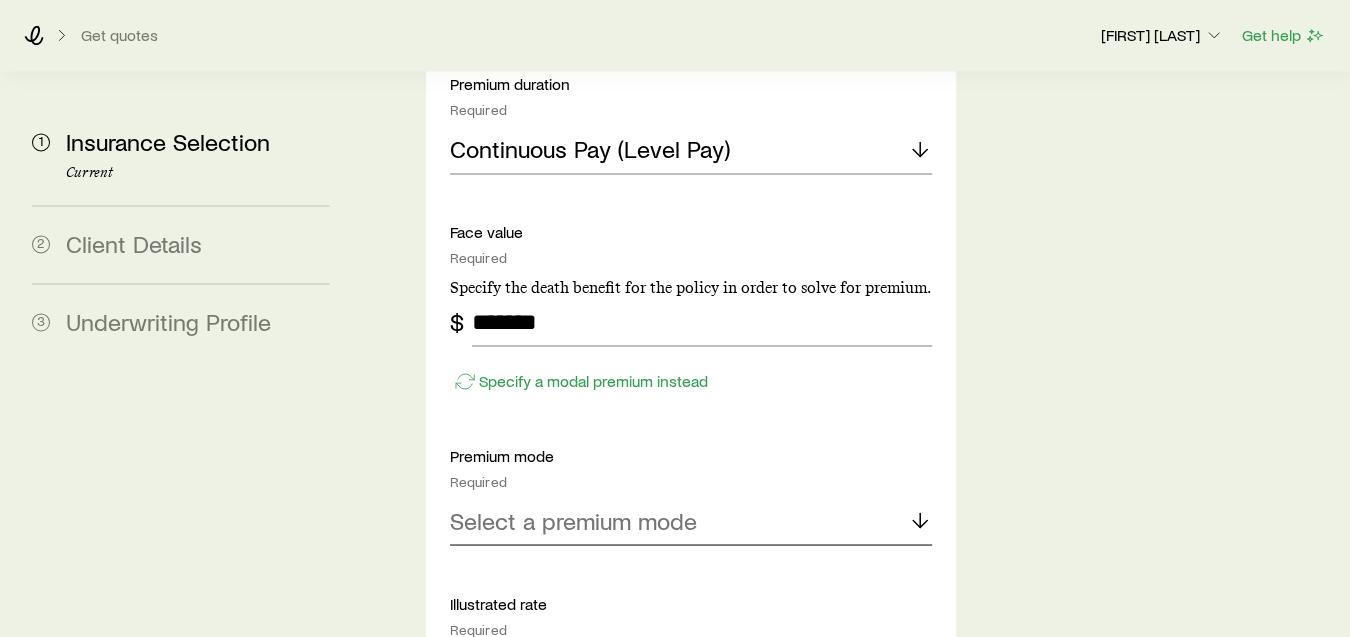 click on "Select a premium mode" at bounding box center (573, 520) 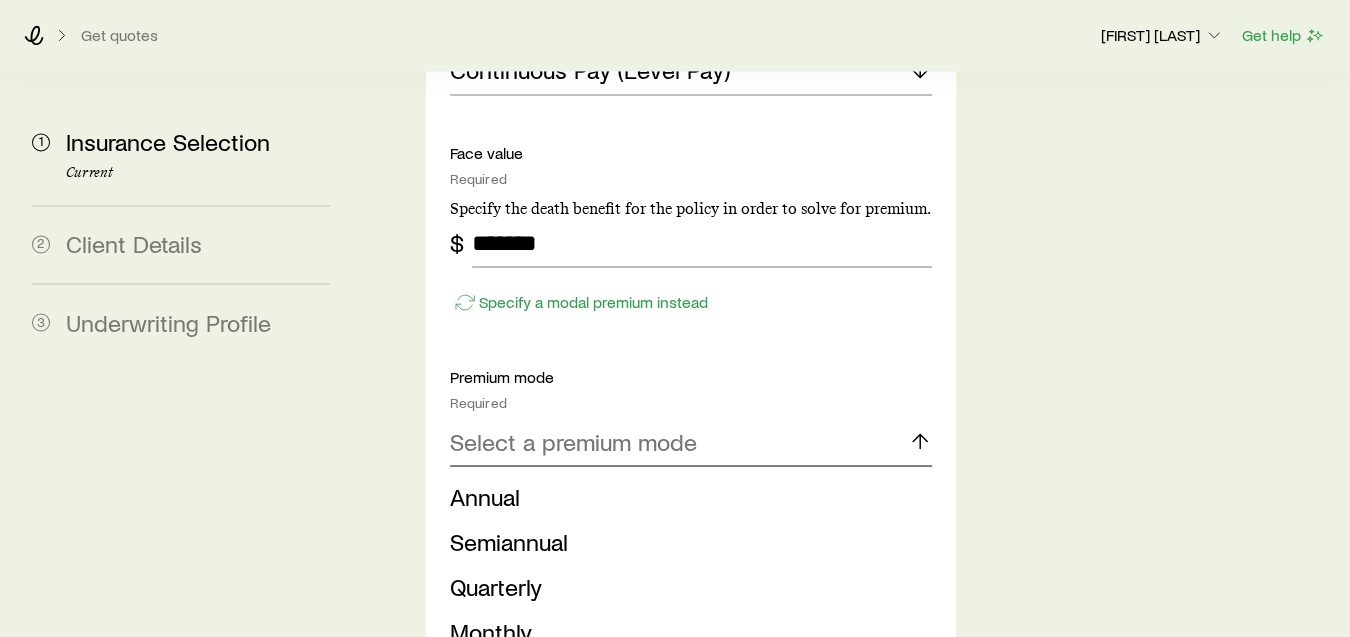 scroll, scrollTop: 1888, scrollLeft: 0, axis: vertical 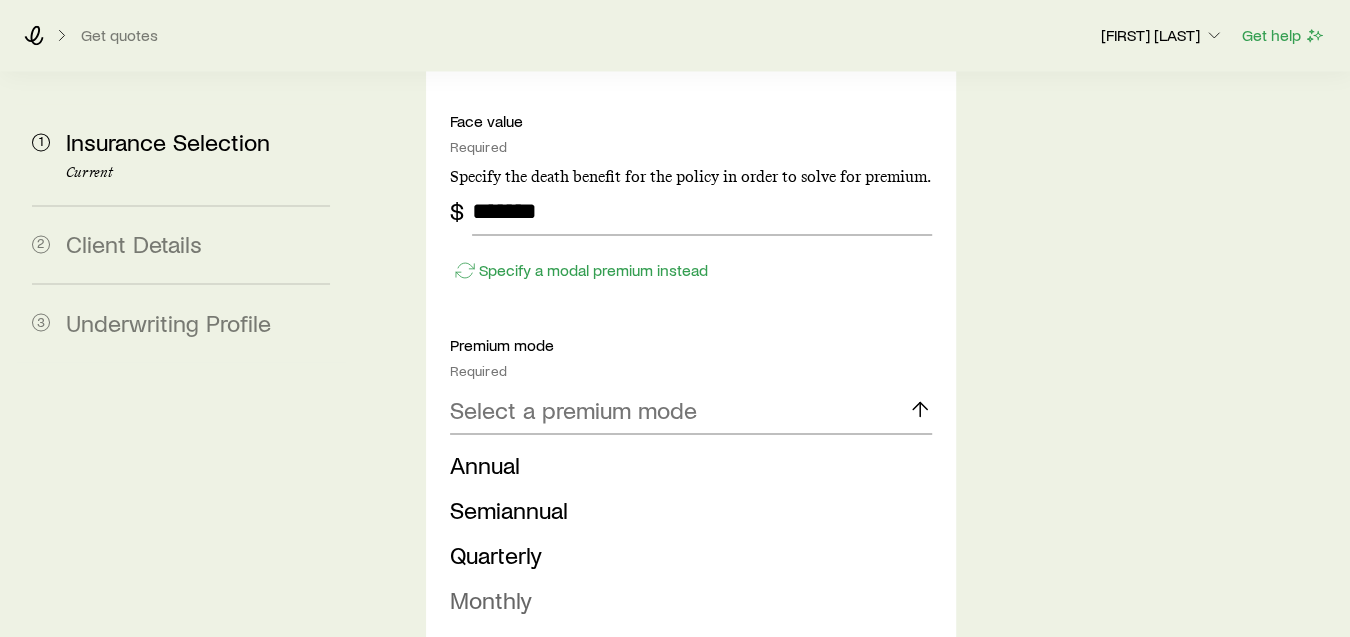 click on "Monthly" at bounding box center (491, 598) 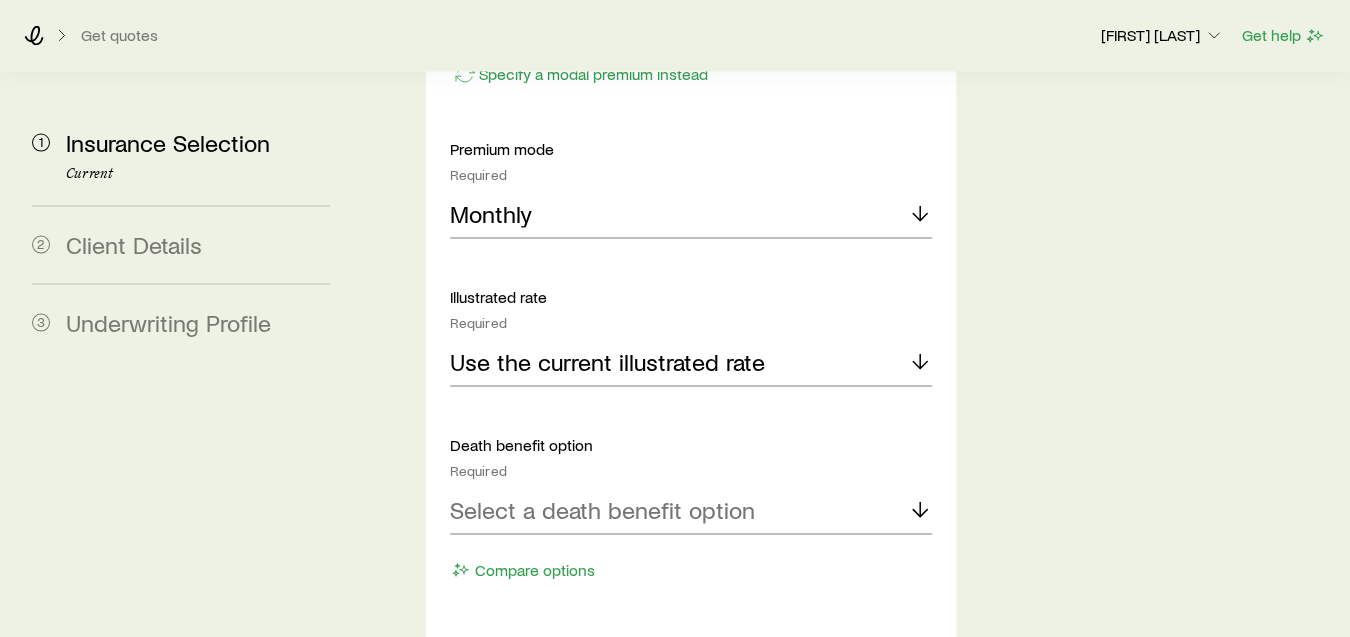 scroll, scrollTop: 2111, scrollLeft: 0, axis: vertical 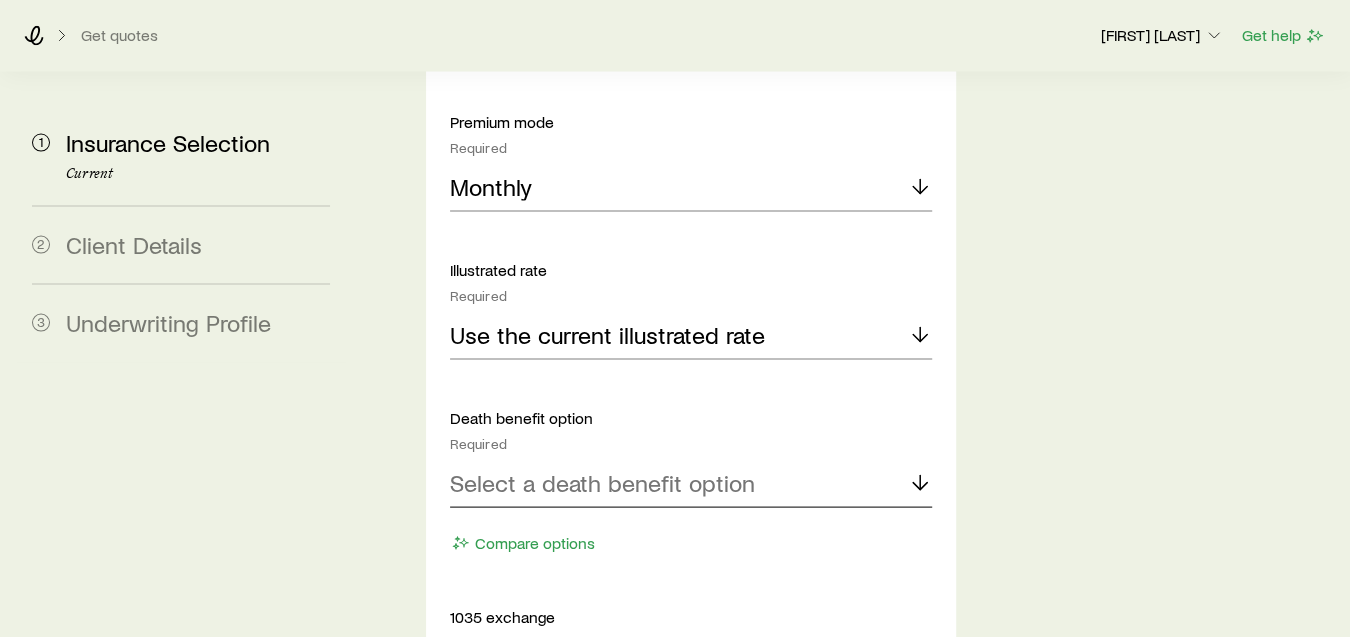 click on "Select a death benefit option" at bounding box center [691, 483] 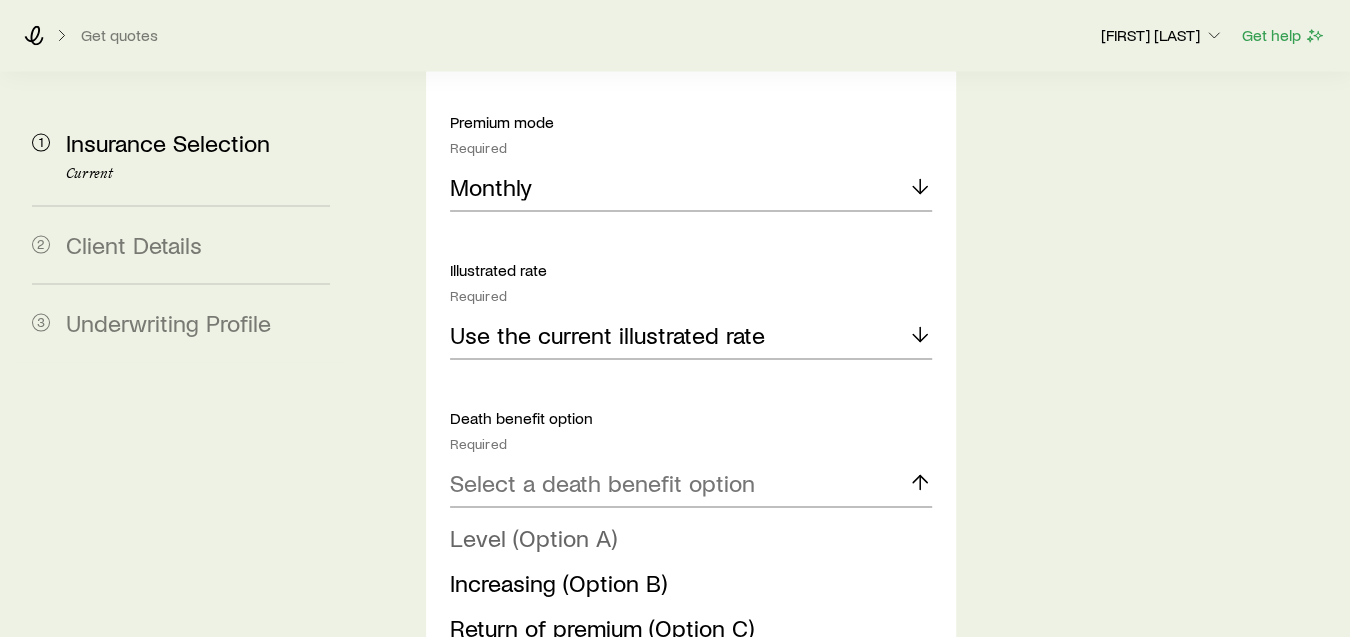 click on "Level (Option A)" at bounding box center [533, 536] 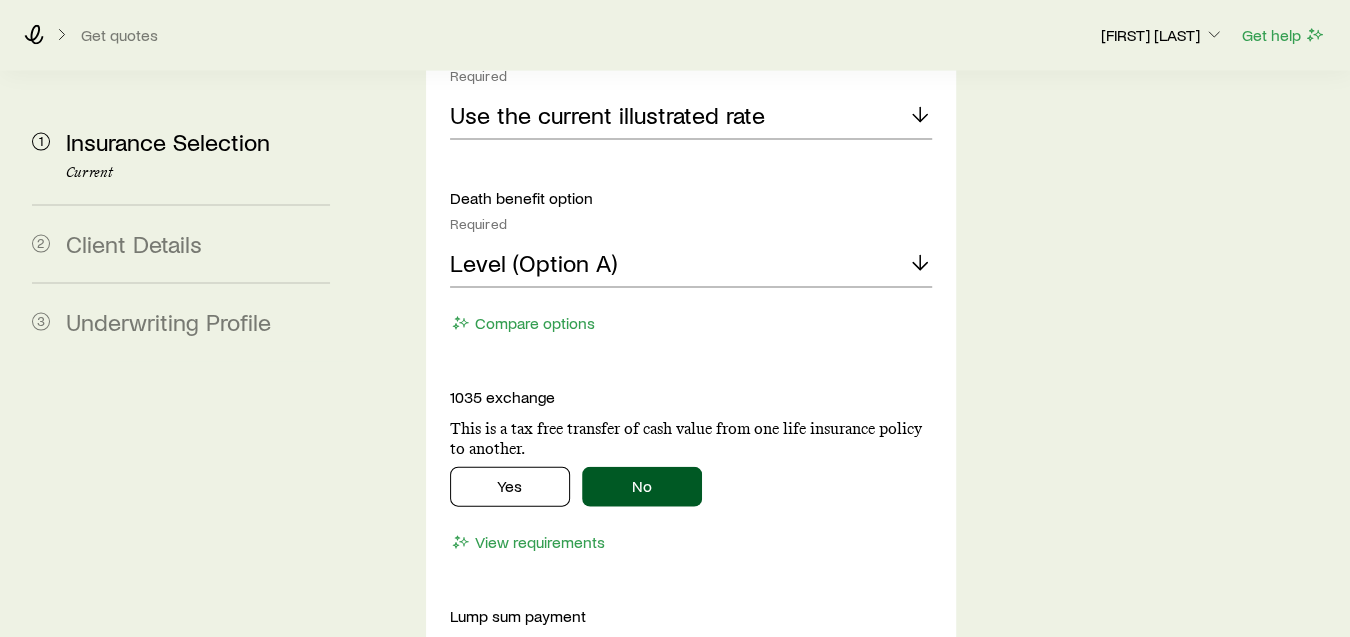 scroll, scrollTop: 2333, scrollLeft: 0, axis: vertical 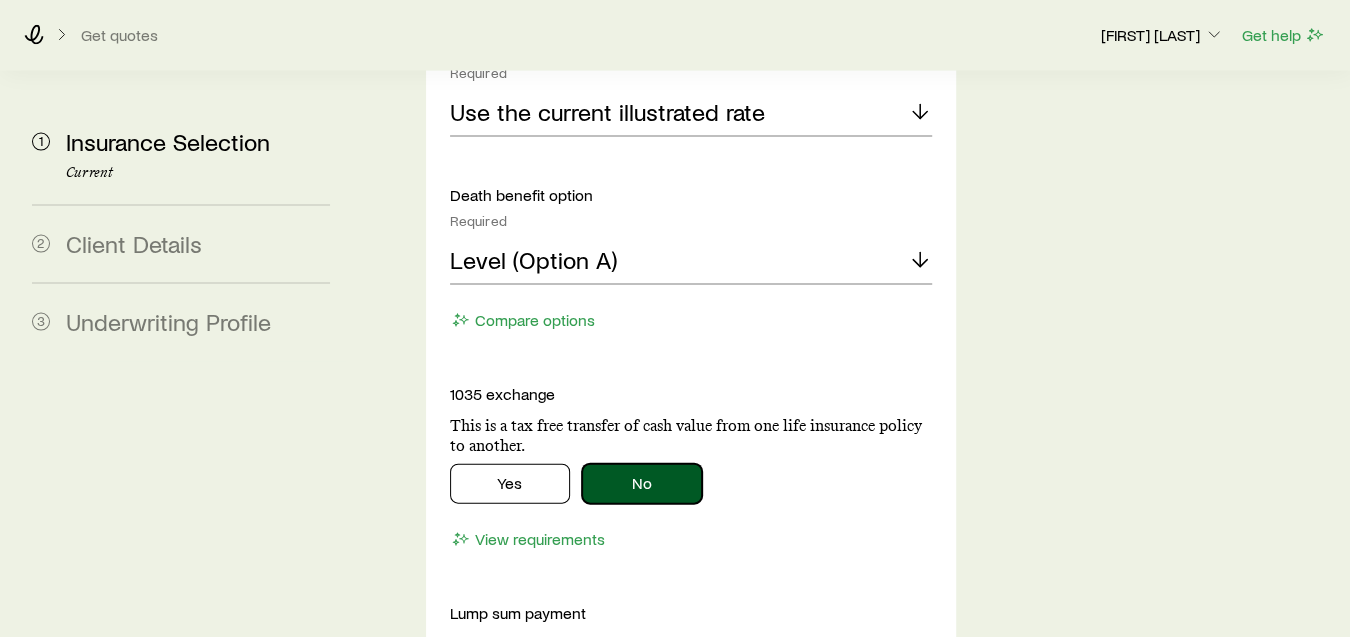 click on "No" at bounding box center [642, 484] 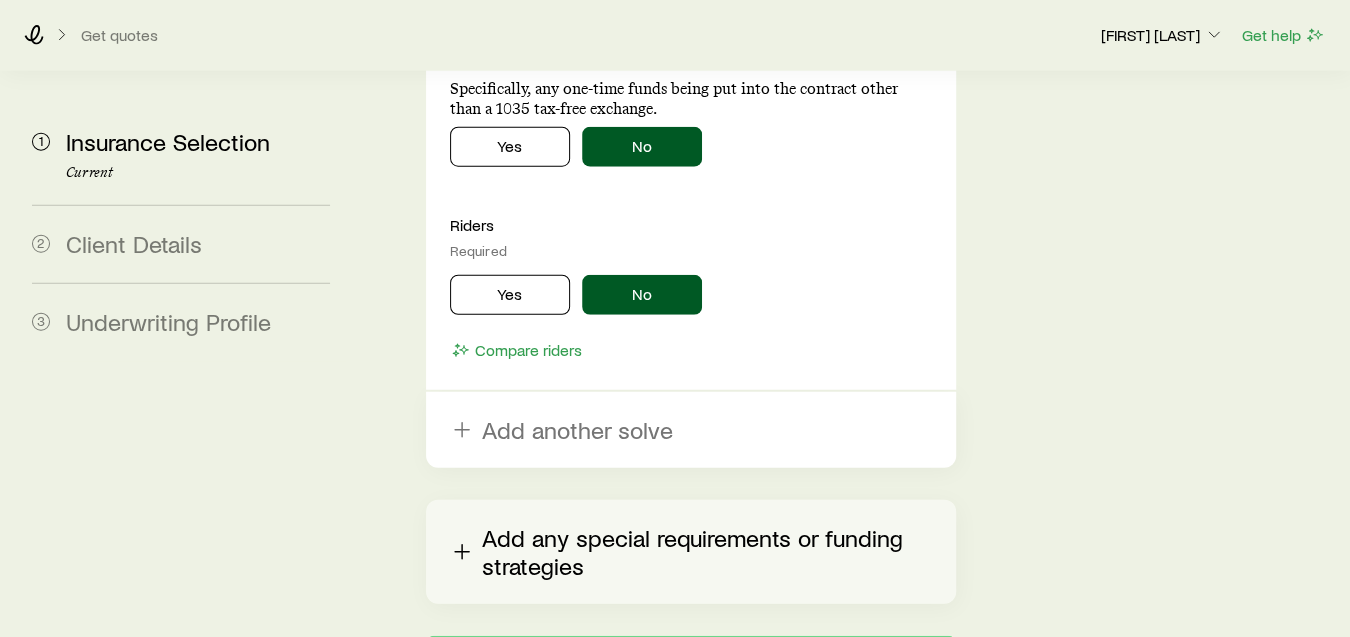 scroll, scrollTop: 2931, scrollLeft: 0, axis: vertical 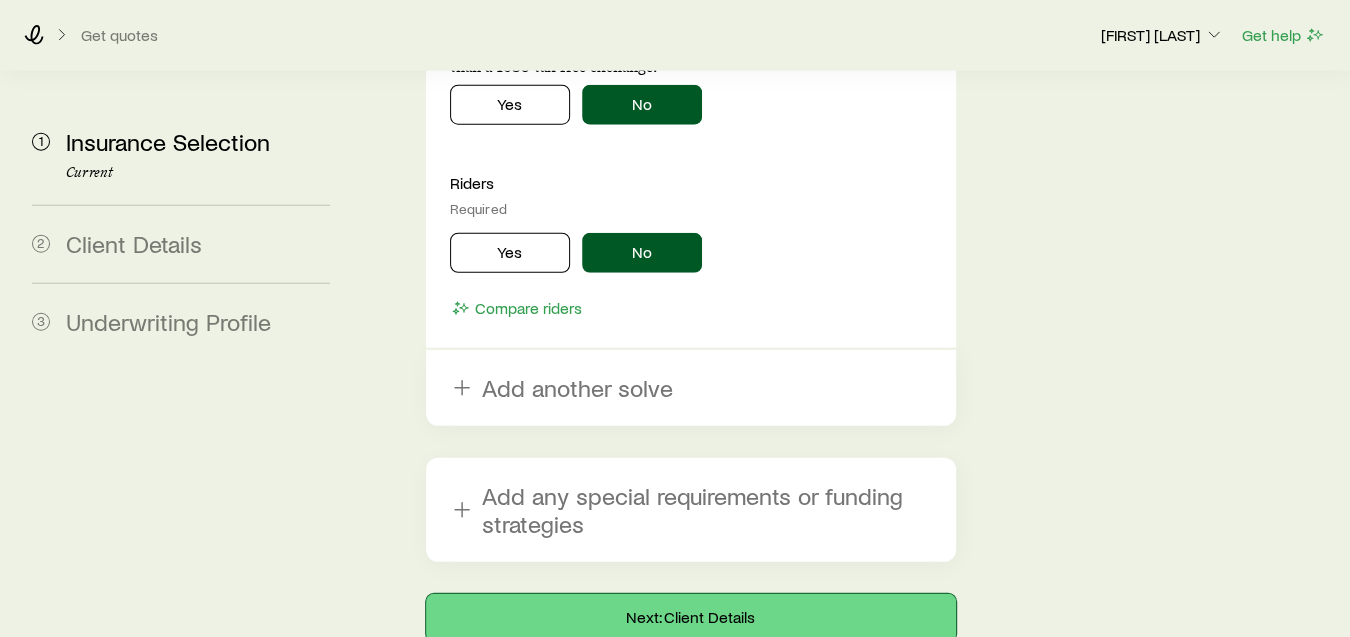 click on "Next: Client Details" at bounding box center (691, 618) 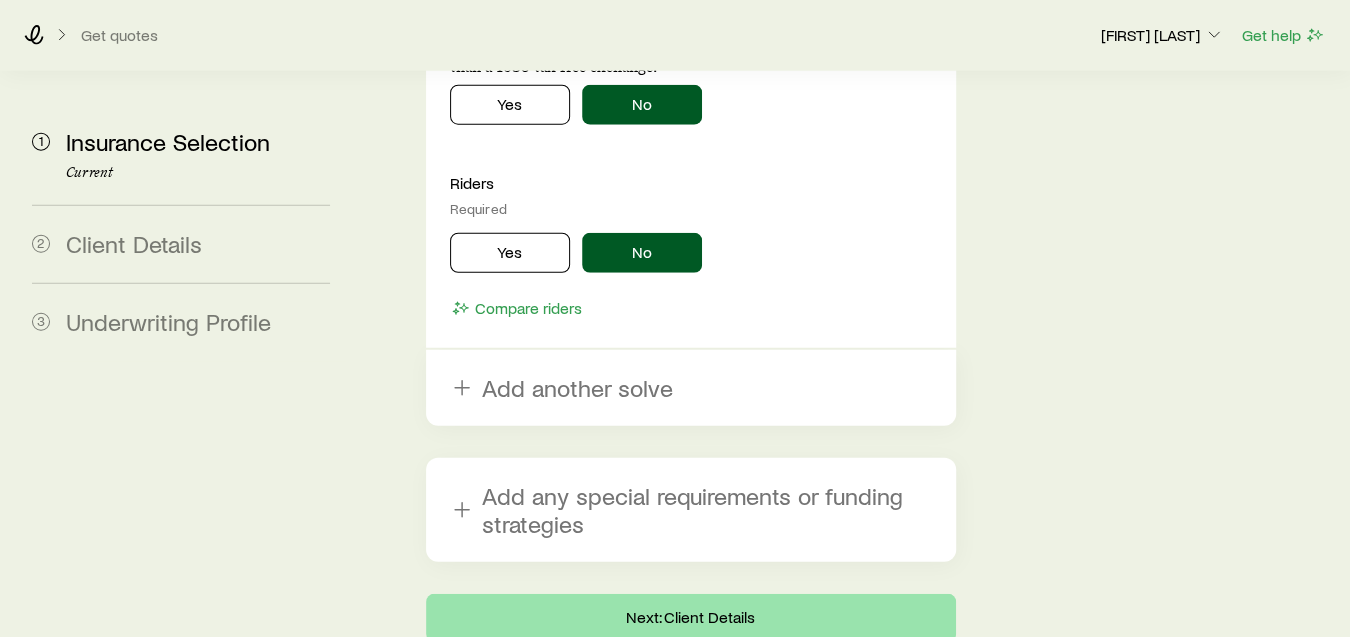 scroll, scrollTop: 0, scrollLeft: 0, axis: both 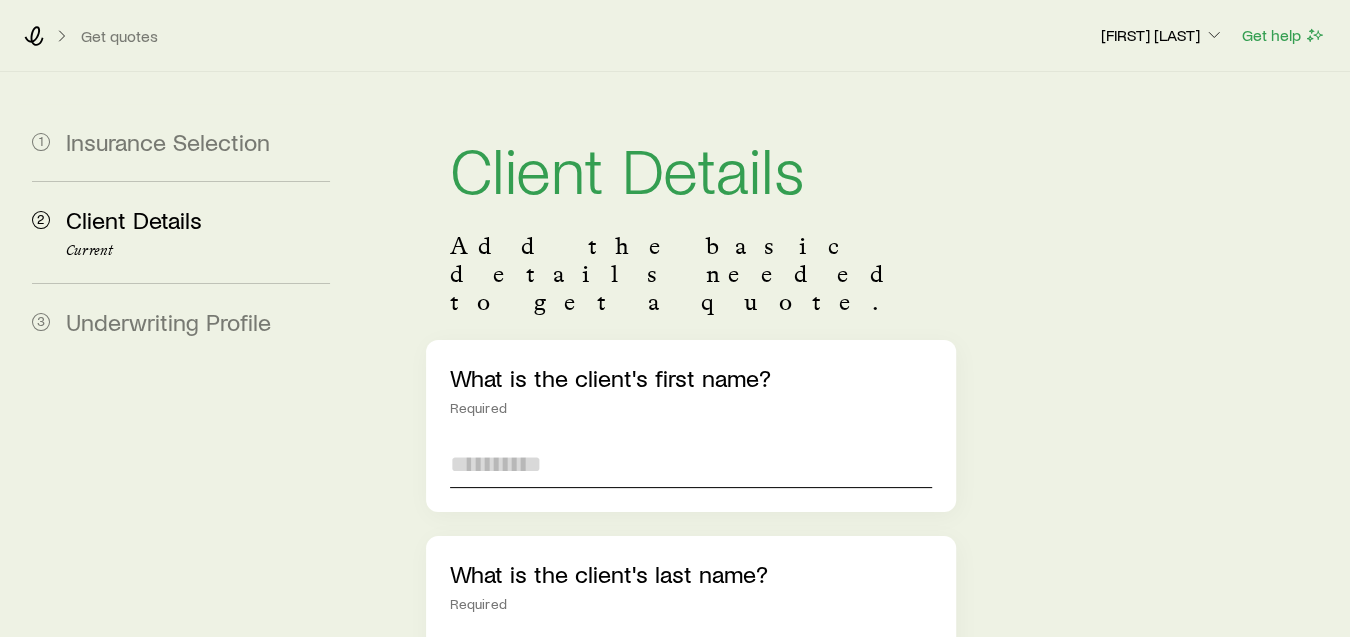 click at bounding box center (691, 464) 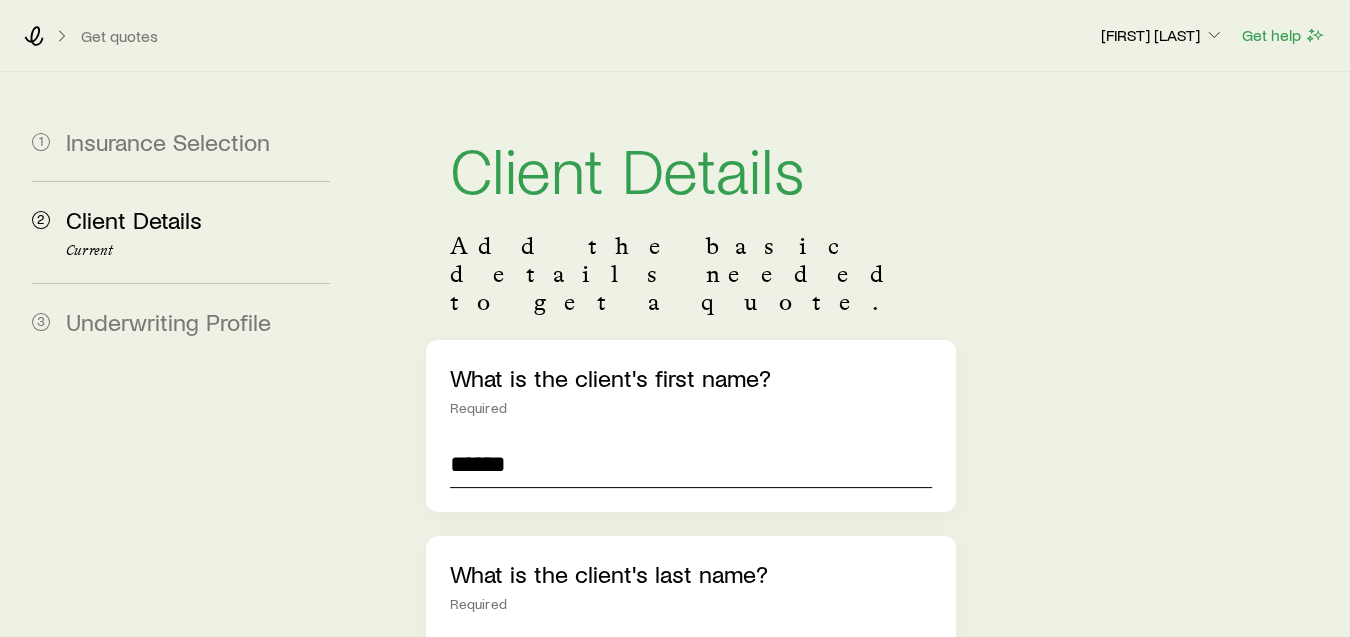 type on "******" 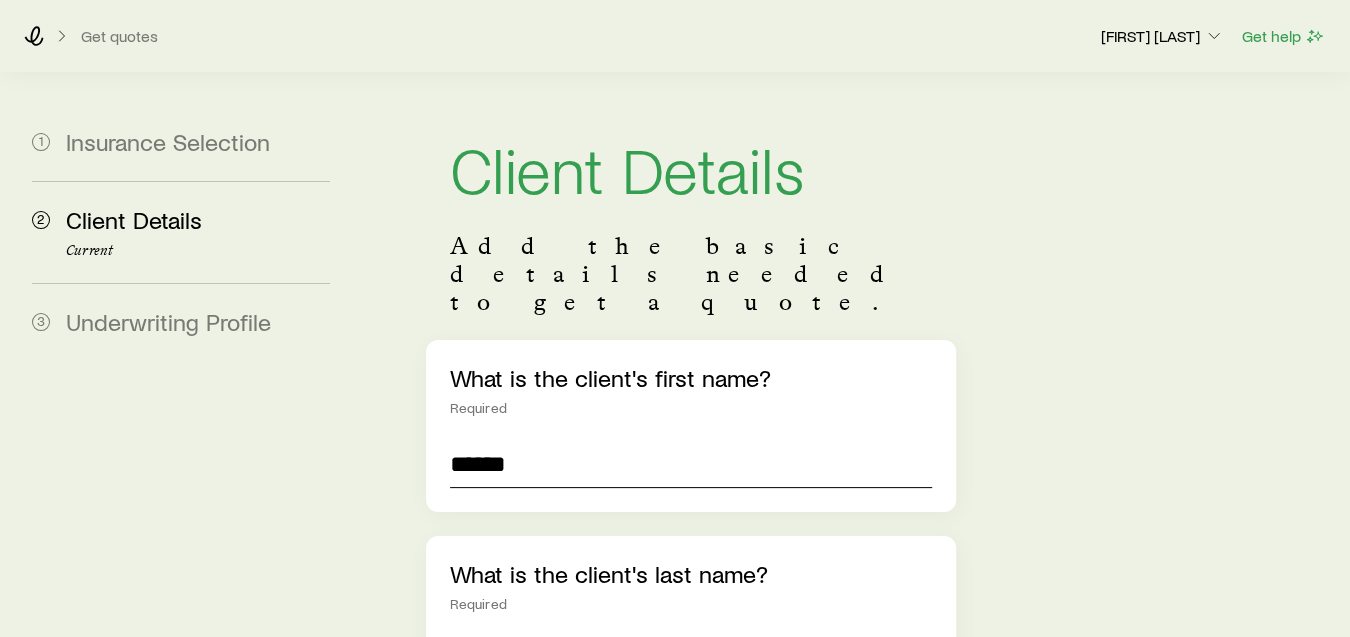 scroll, scrollTop: 481, scrollLeft: 0, axis: vertical 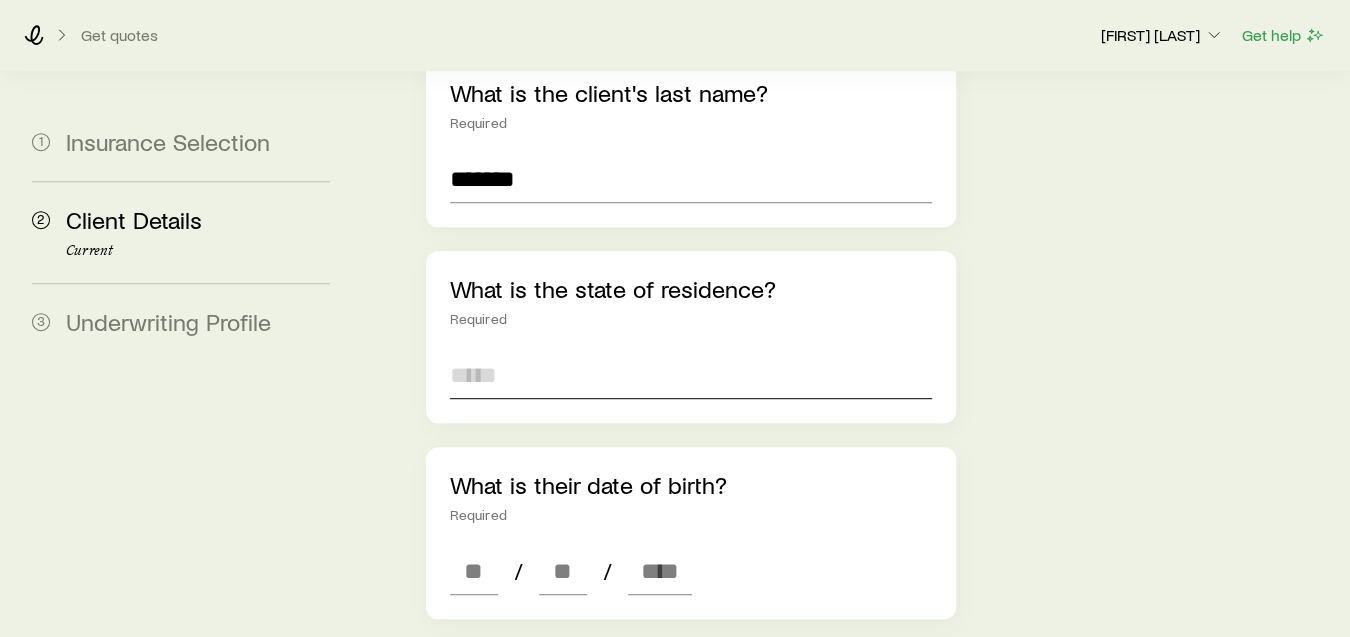 click at bounding box center (691, 375) 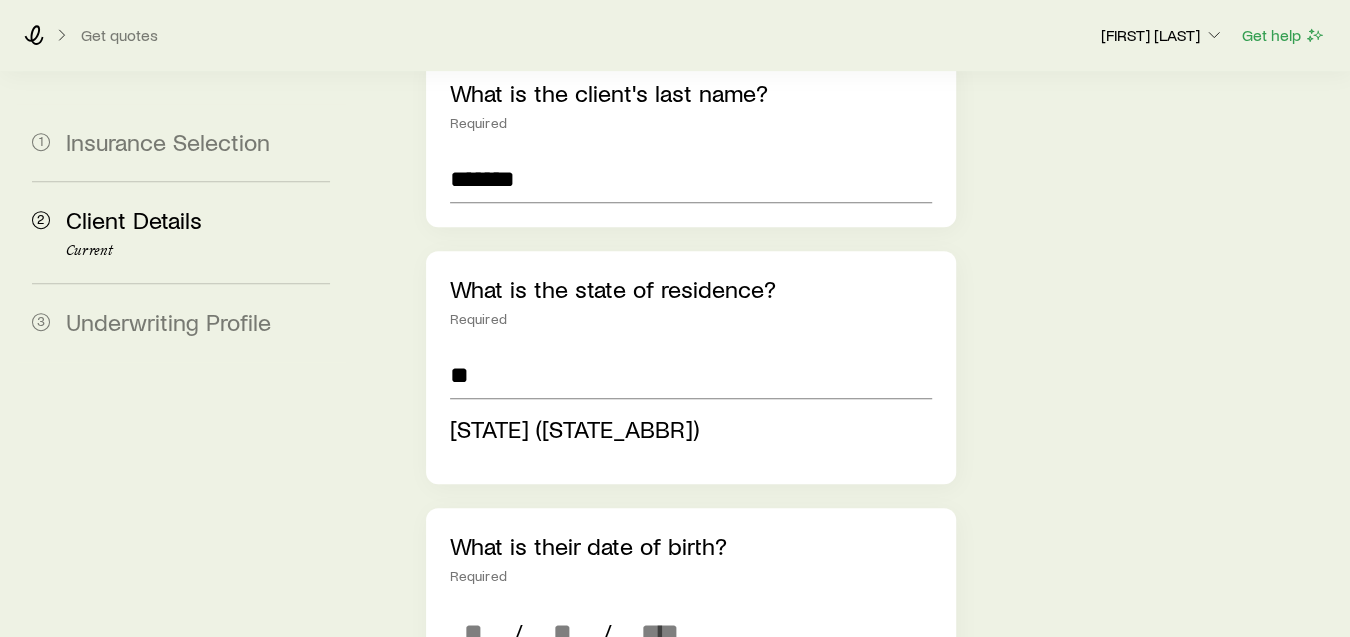 type on "**********" 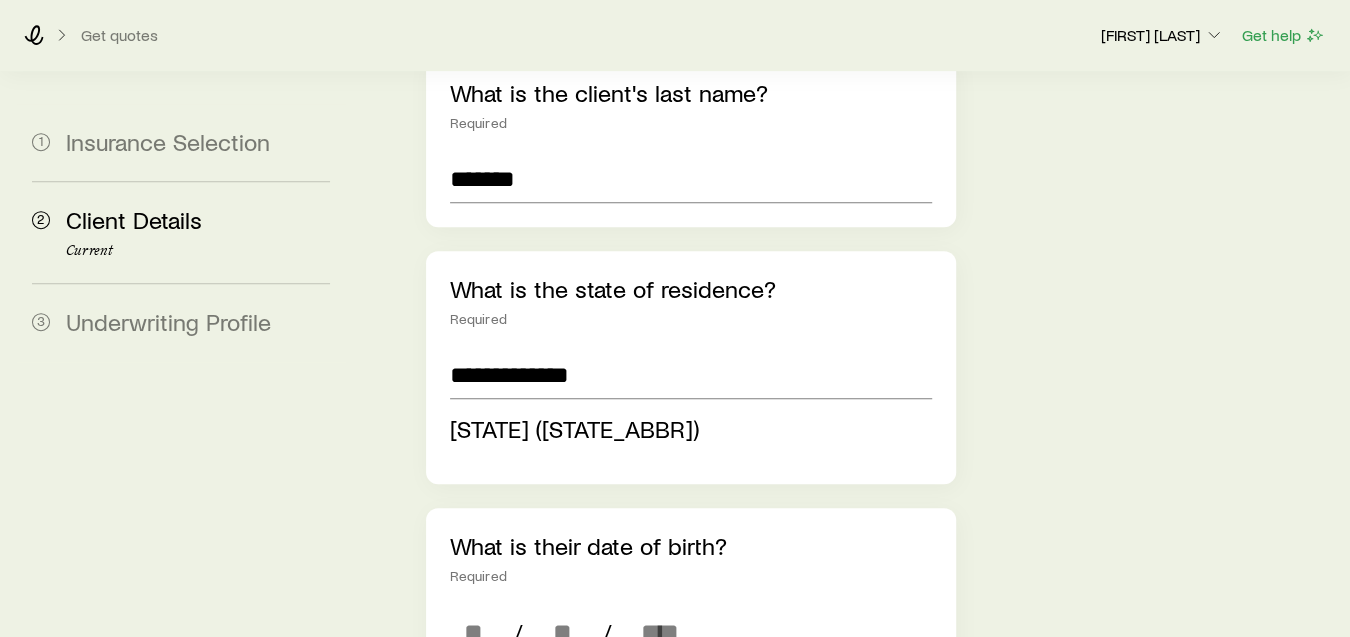 click on "**********" at bounding box center [675, 633] 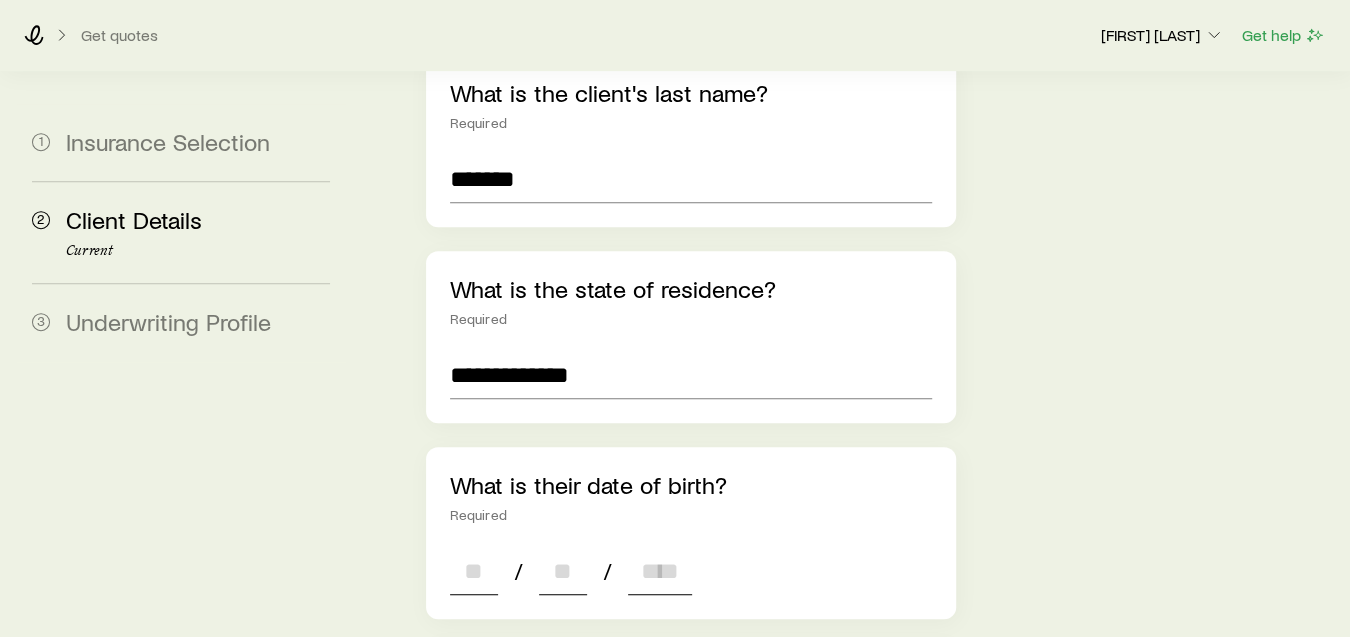 click at bounding box center (474, 571) 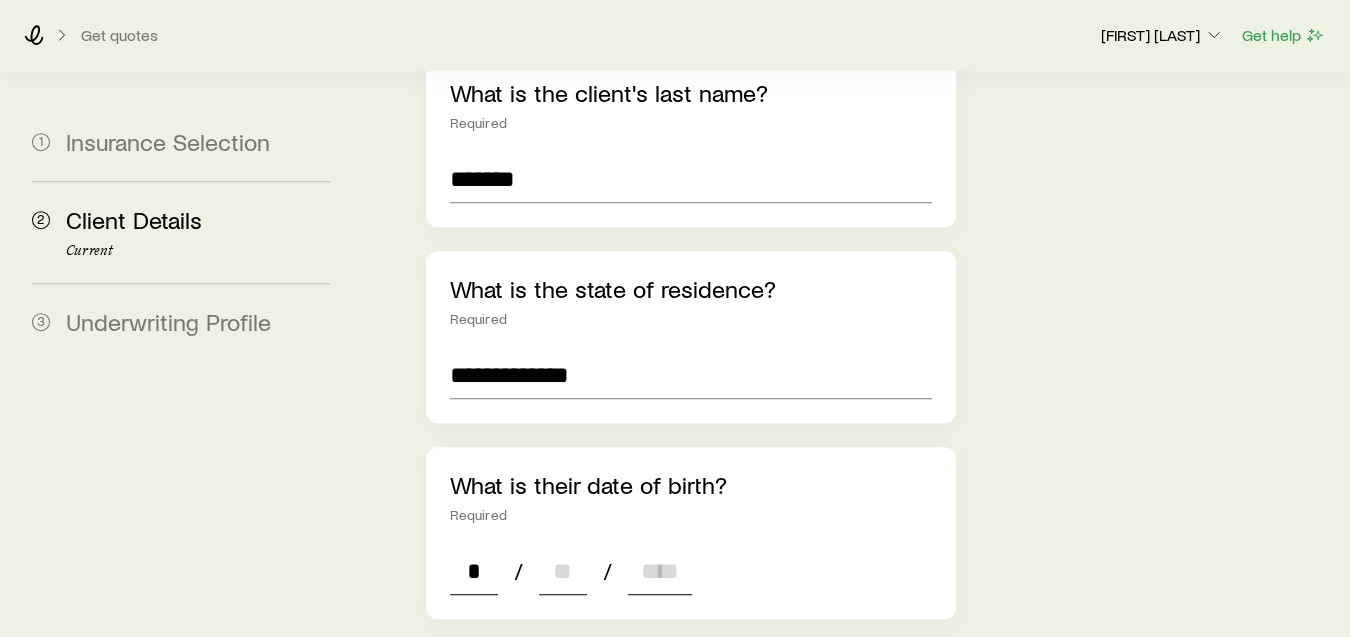 type on "**" 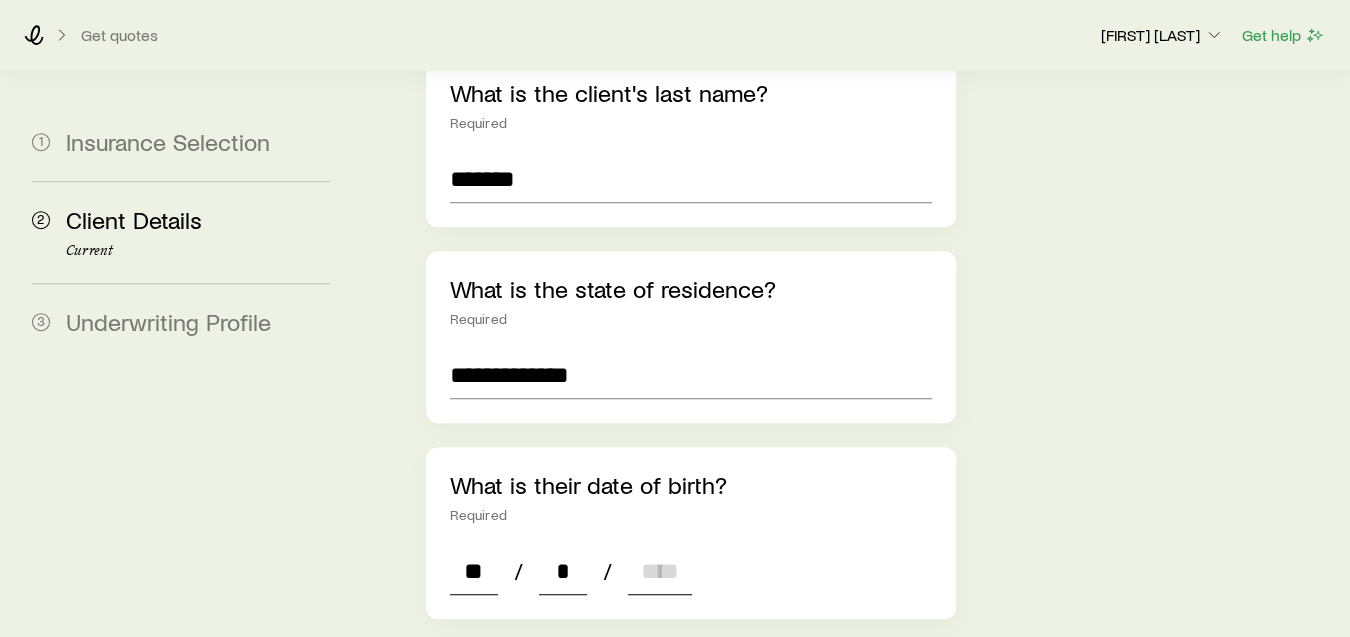 type on "**" 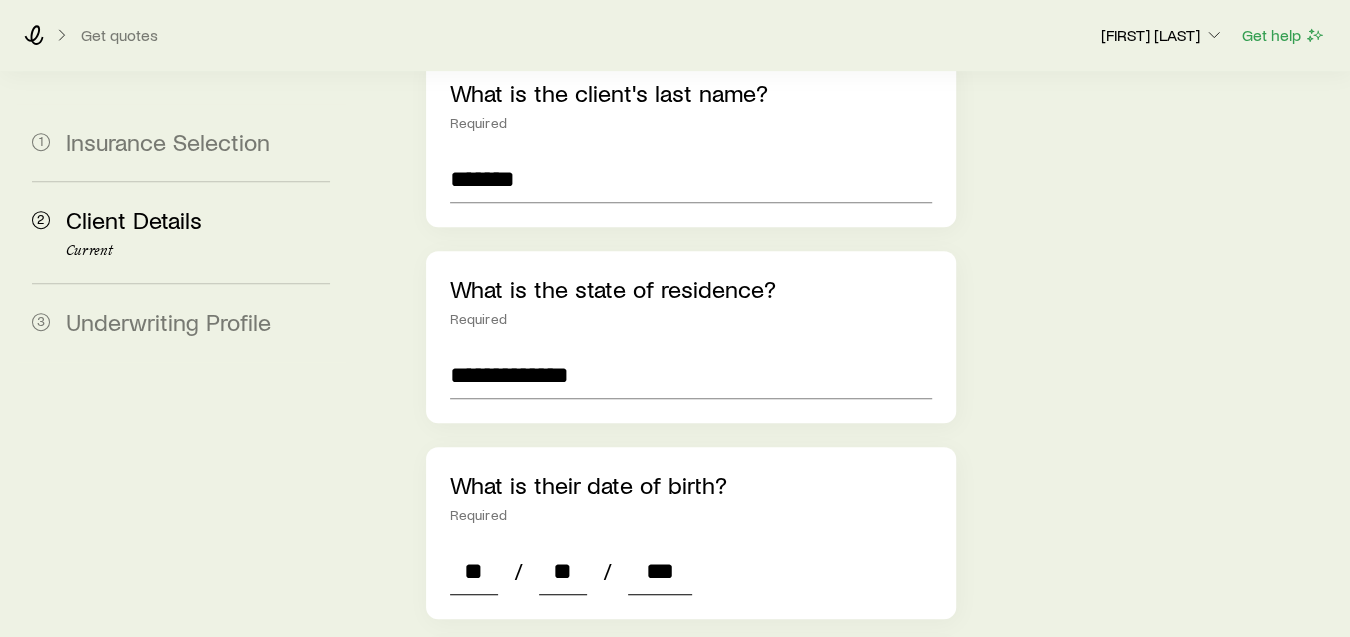 type on "****" 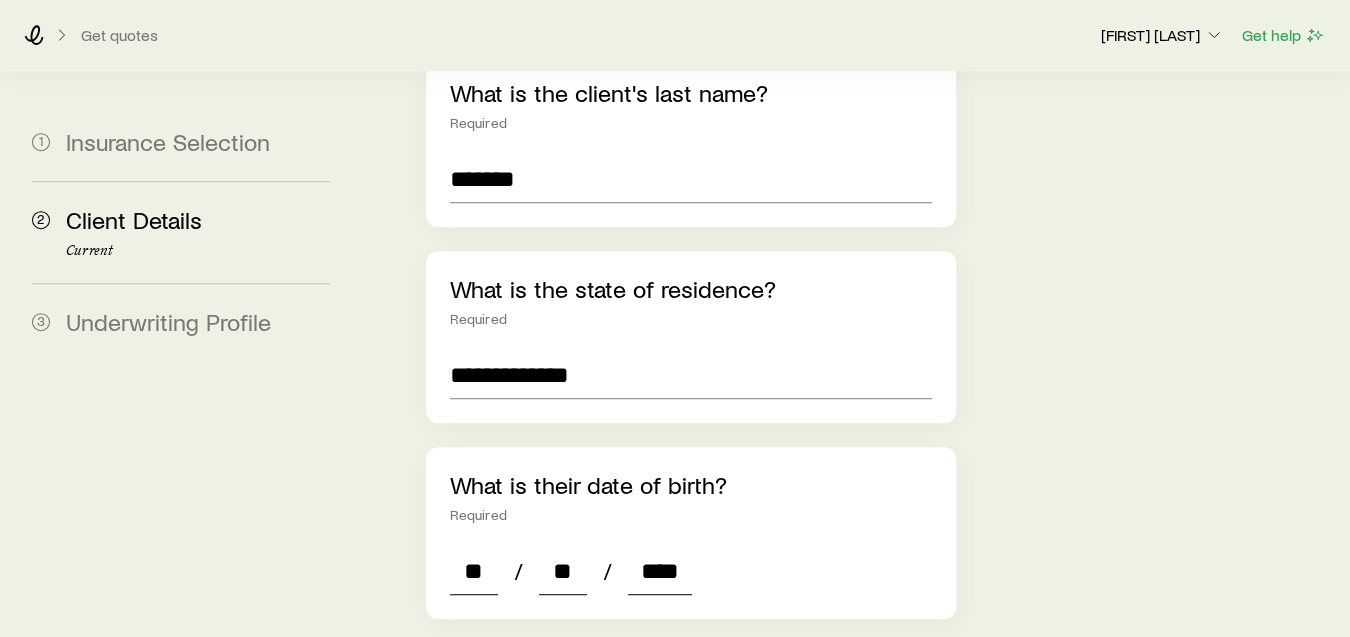 type on "*" 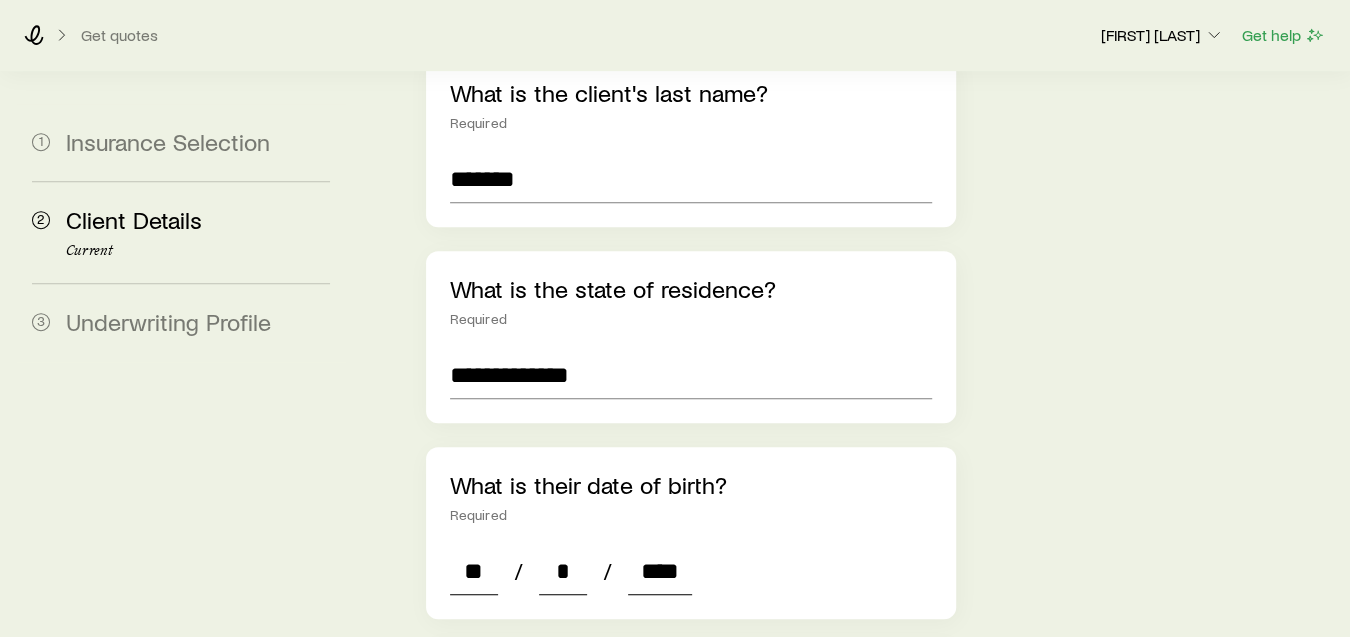 type on "****" 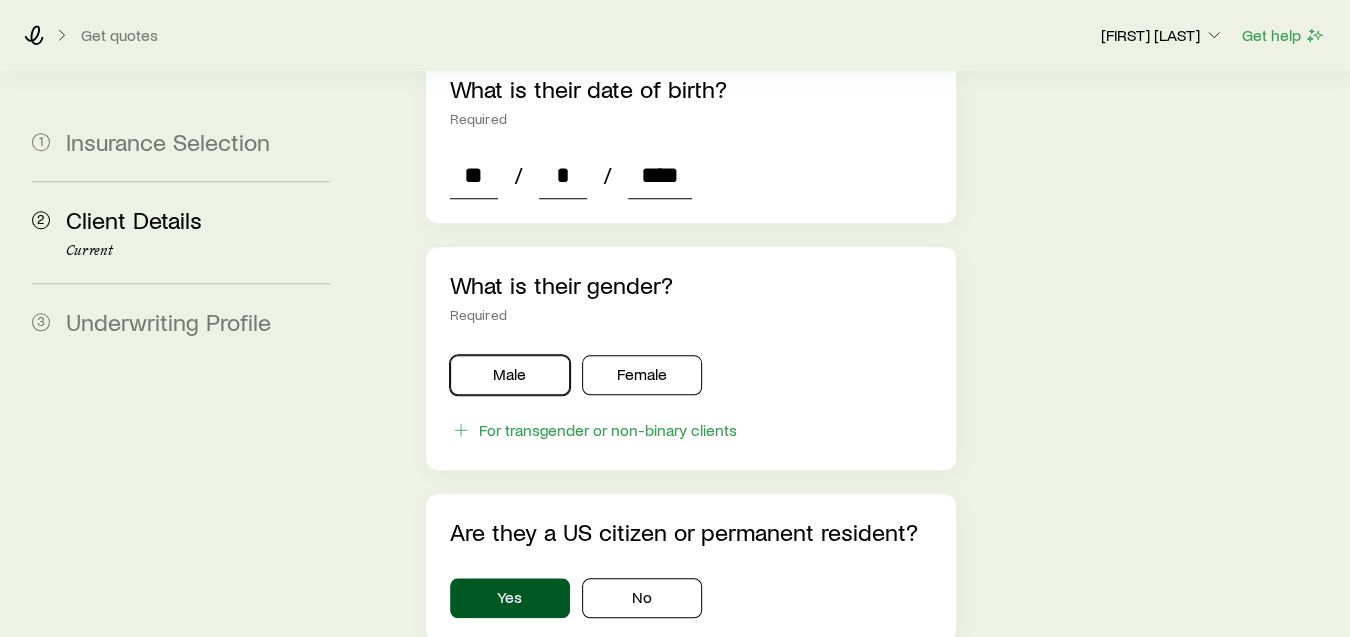 type 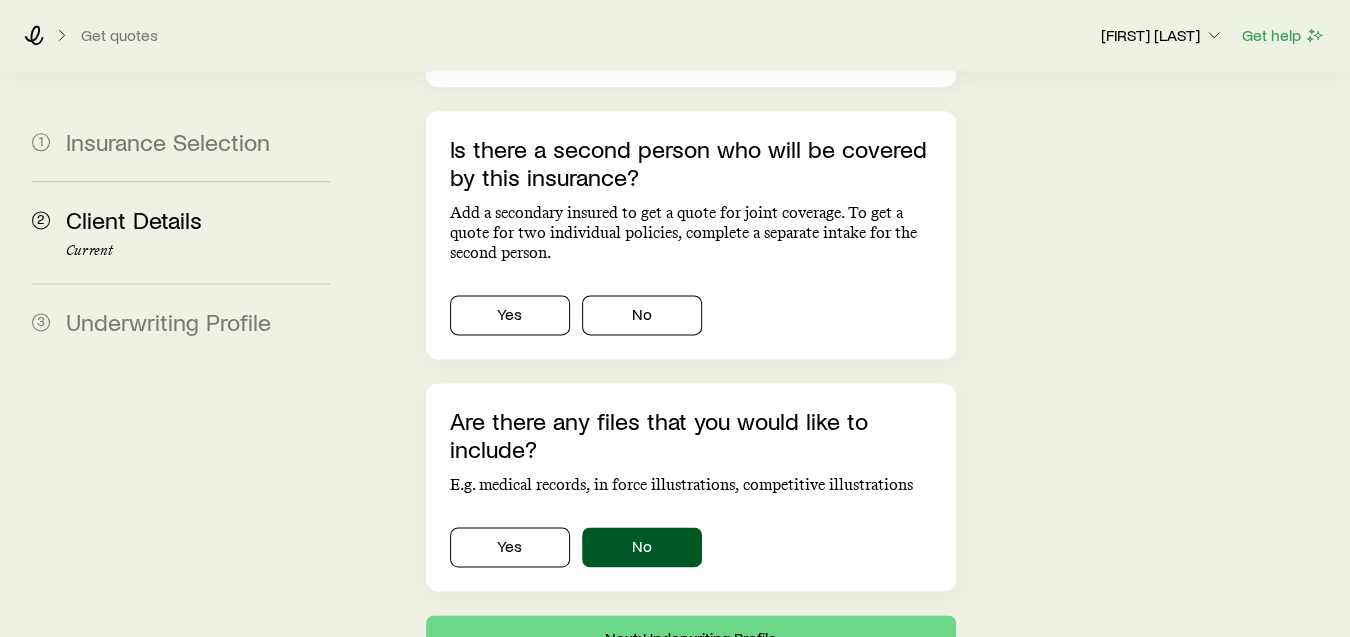 scroll, scrollTop: 1321, scrollLeft: 0, axis: vertical 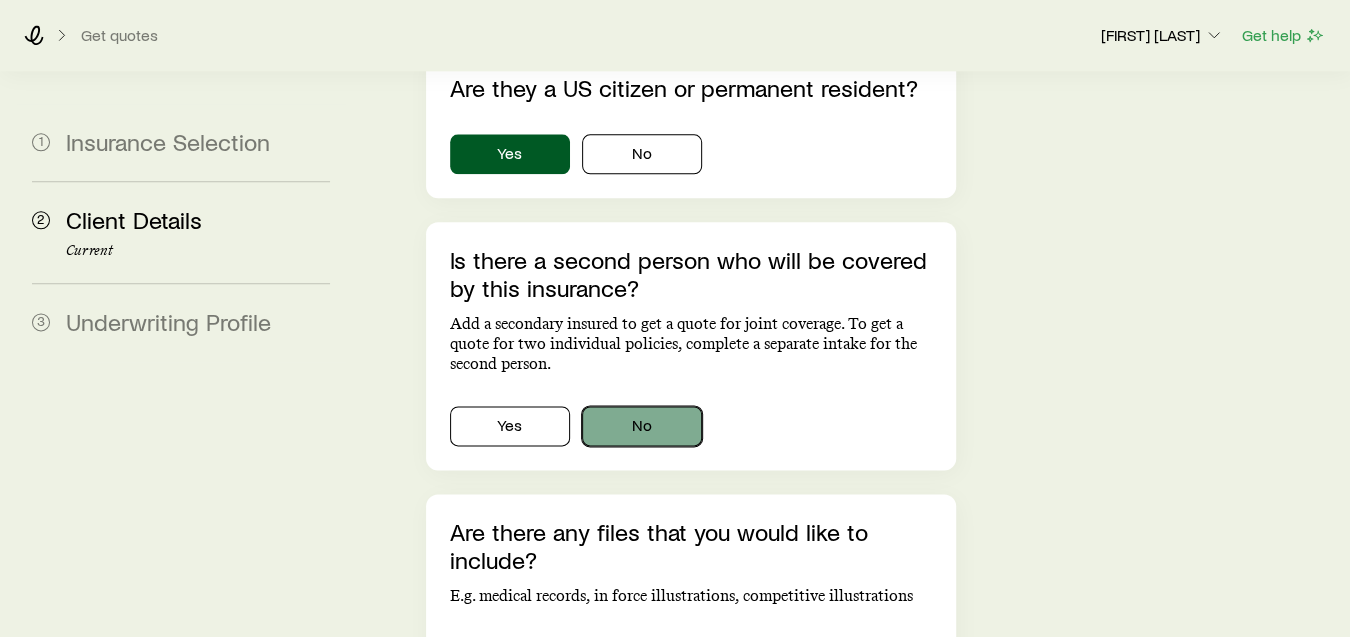 click on "No" at bounding box center (642, 426) 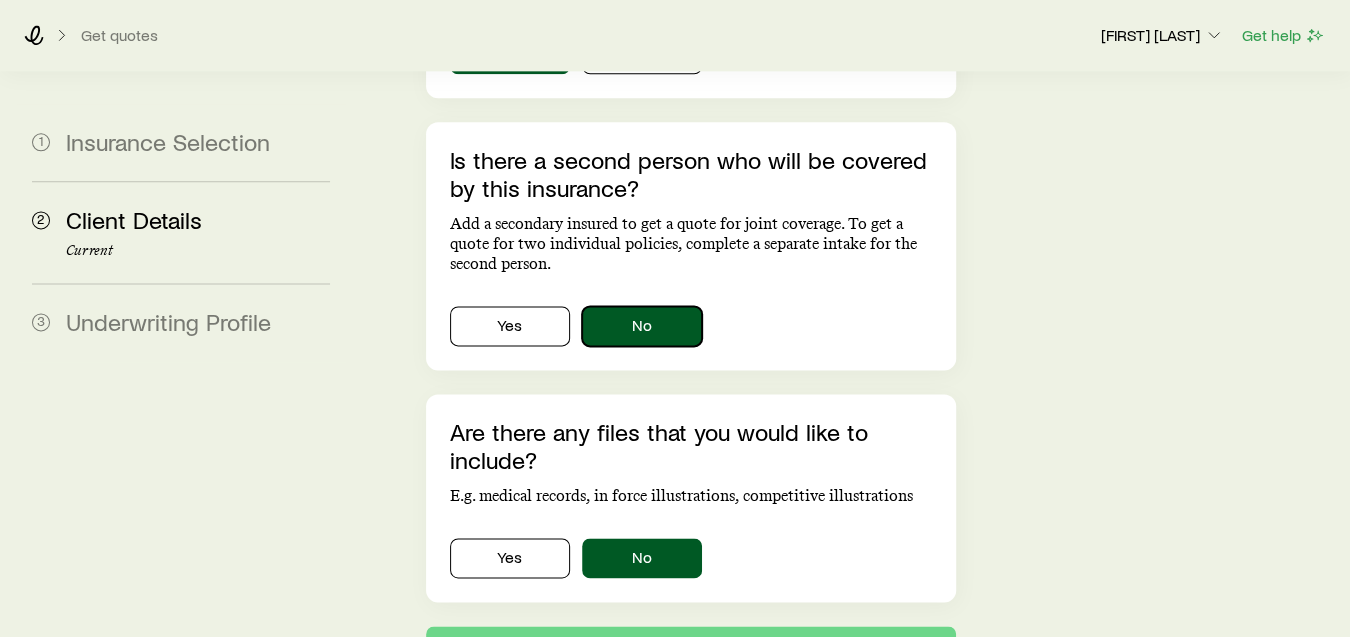 scroll, scrollTop: 1513, scrollLeft: 0, axis: vertical 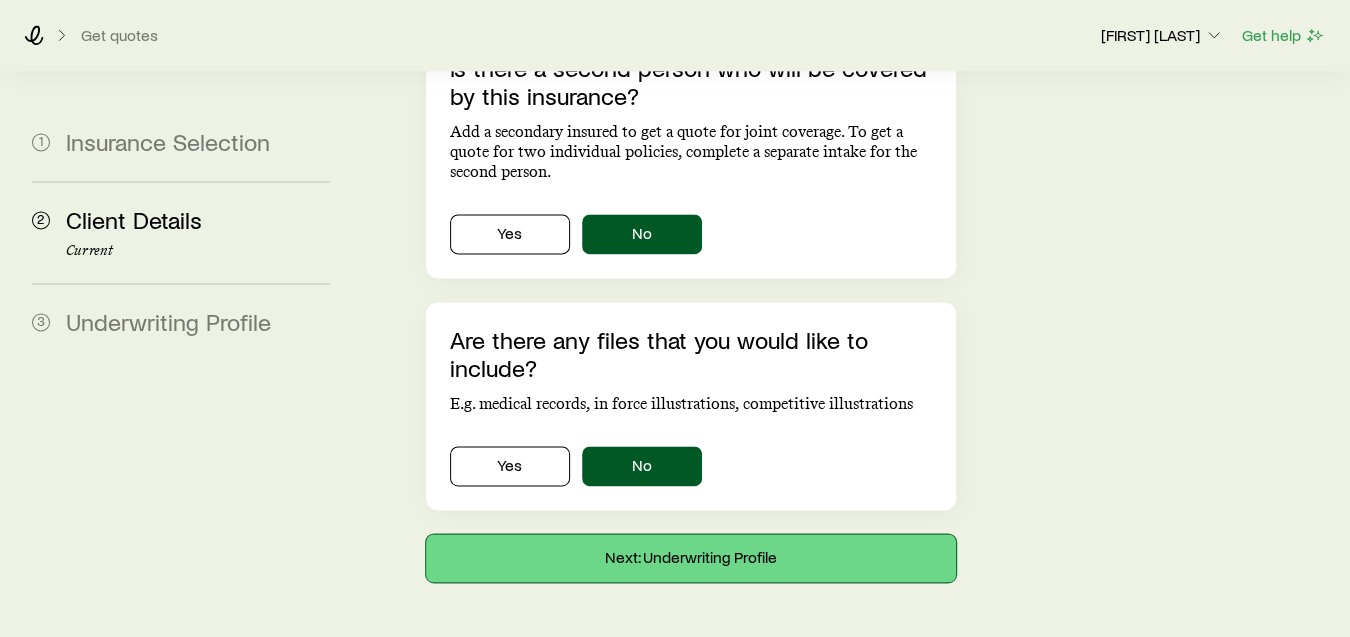 click on "Next: Underwriting Profile" at bounding box center [691, 558] 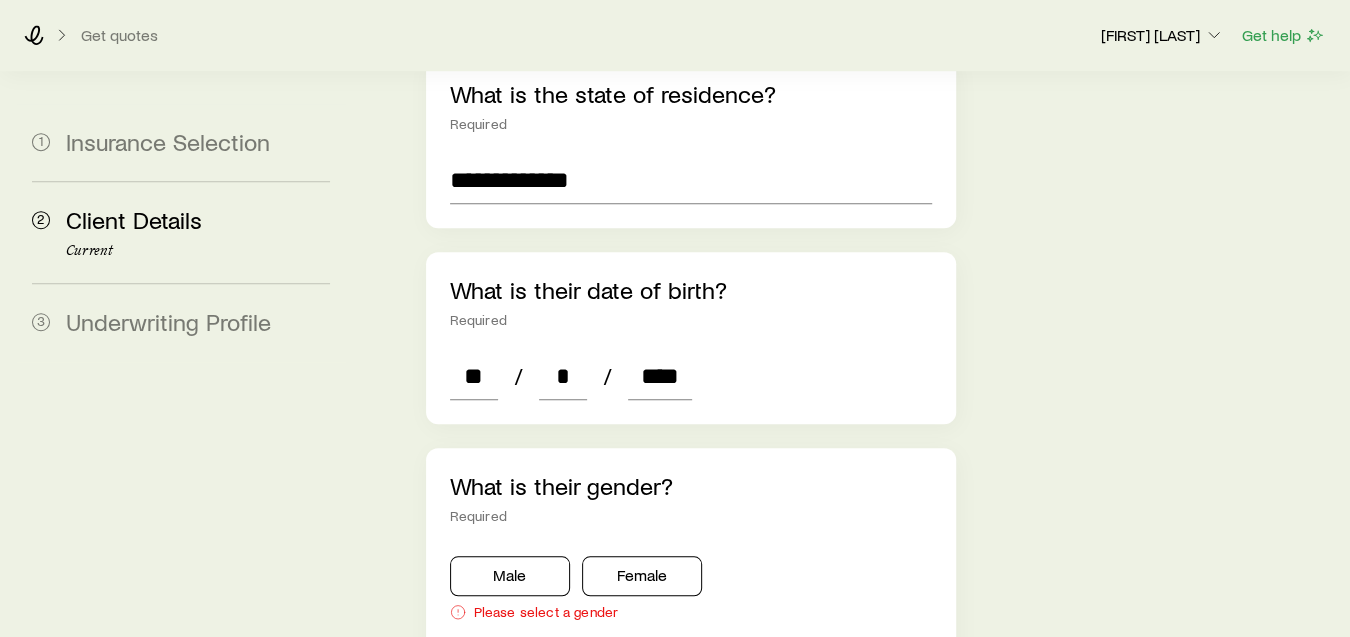 scroll, scrollTop: 888, scrollLeft: 0, axis: vertical 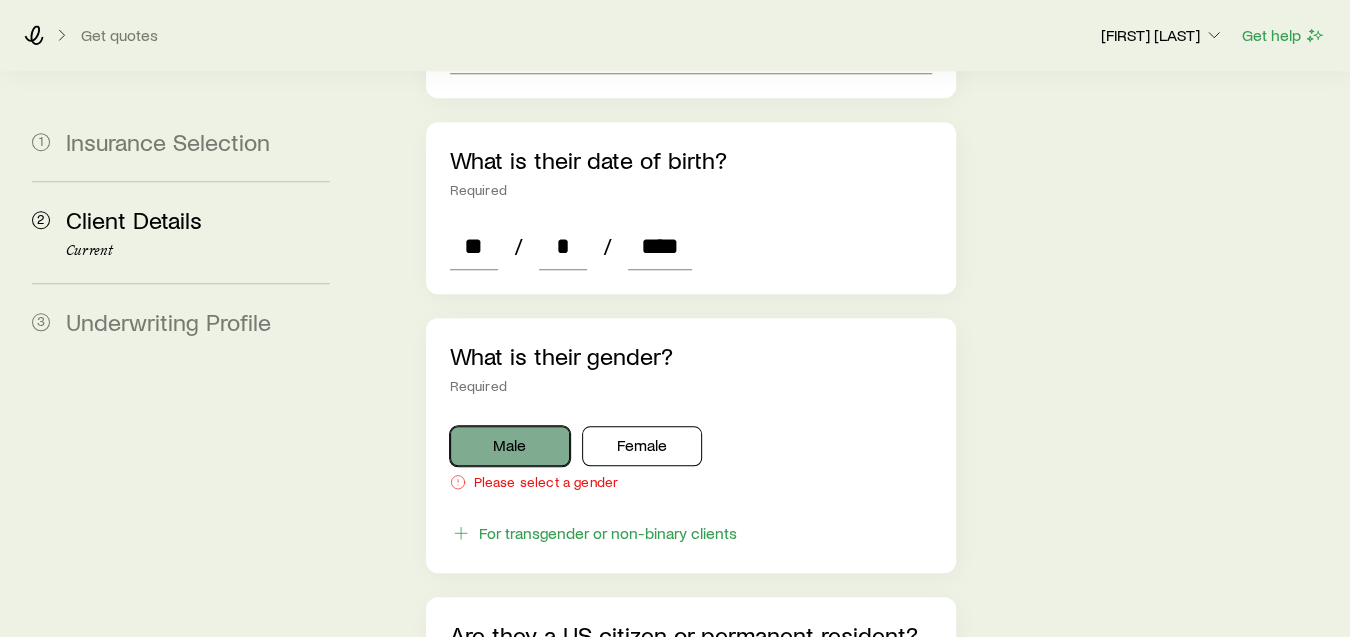click on "Male" at bounding box center [510, 446] 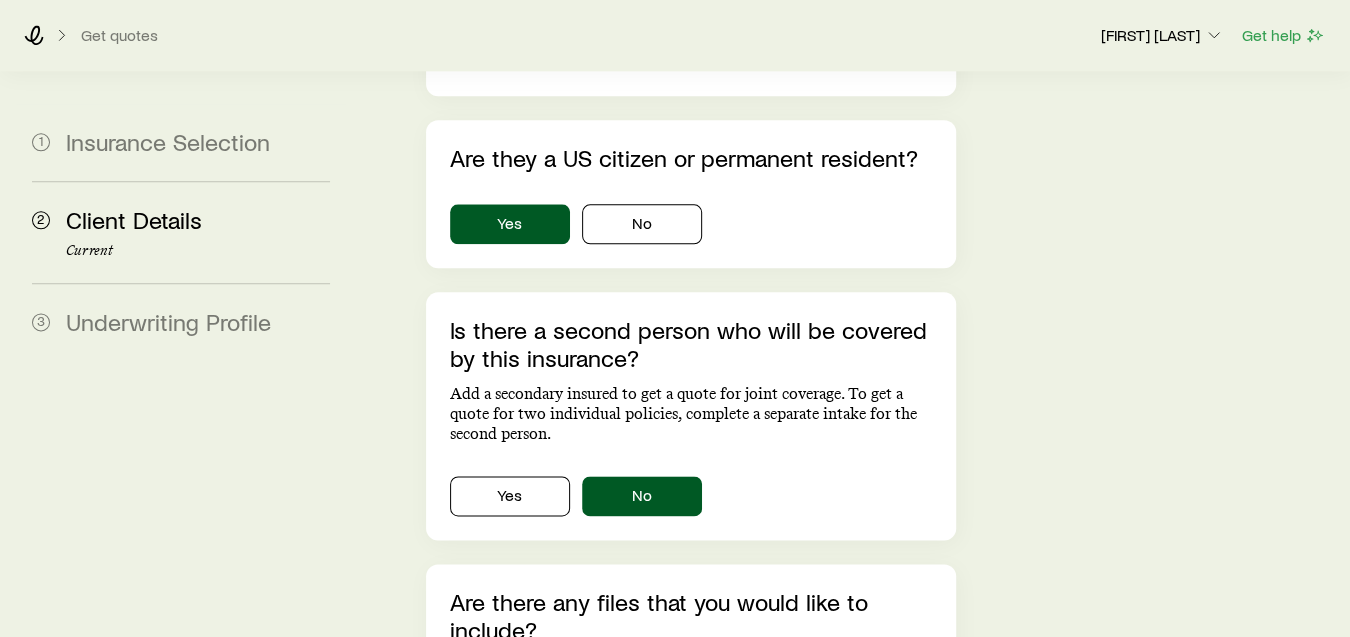 scroll, scrollTop: 1595, scrollLeft: 0, axis: vertical 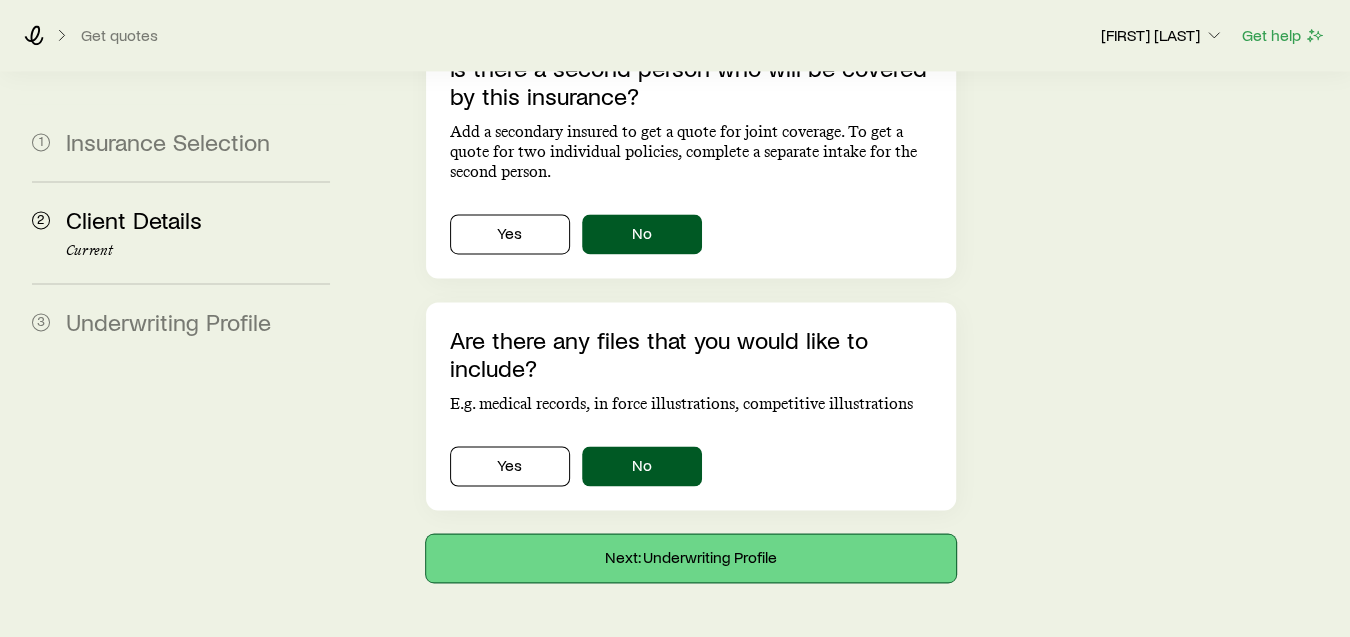 click on "Next: Underwriting Profile" at bounding box center [691, 558] 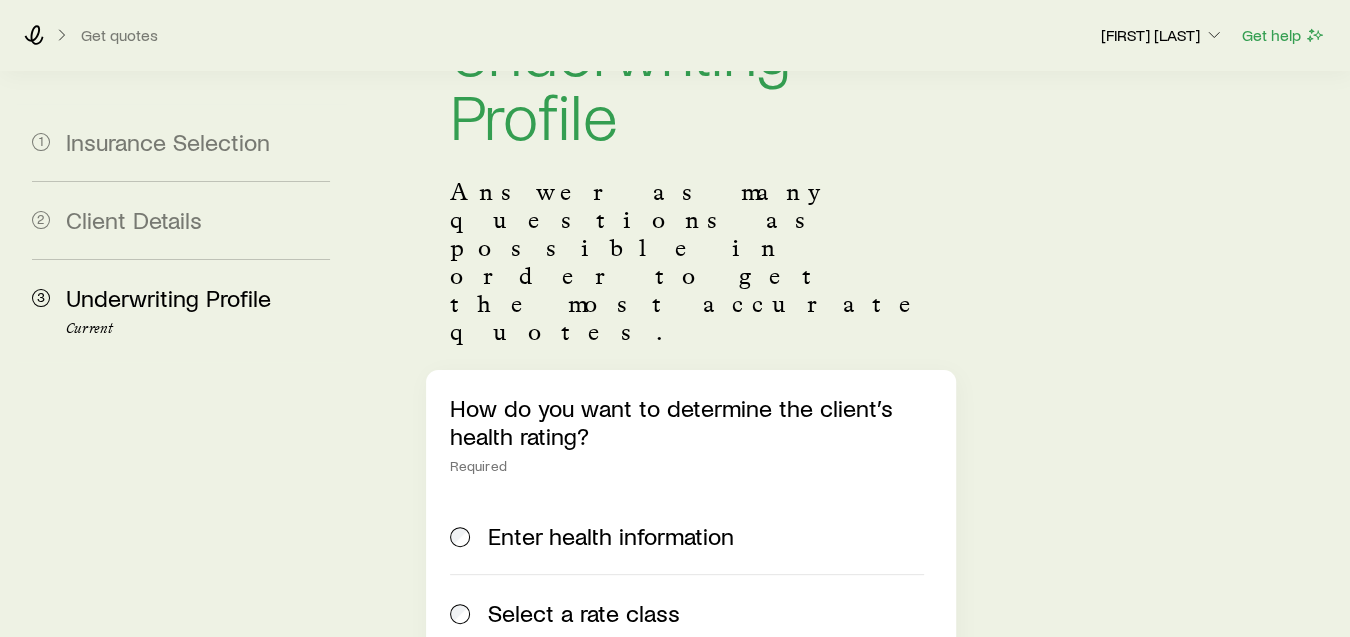 scroll, scrollTop: 222, scrollLeft: 0, axis: vertical 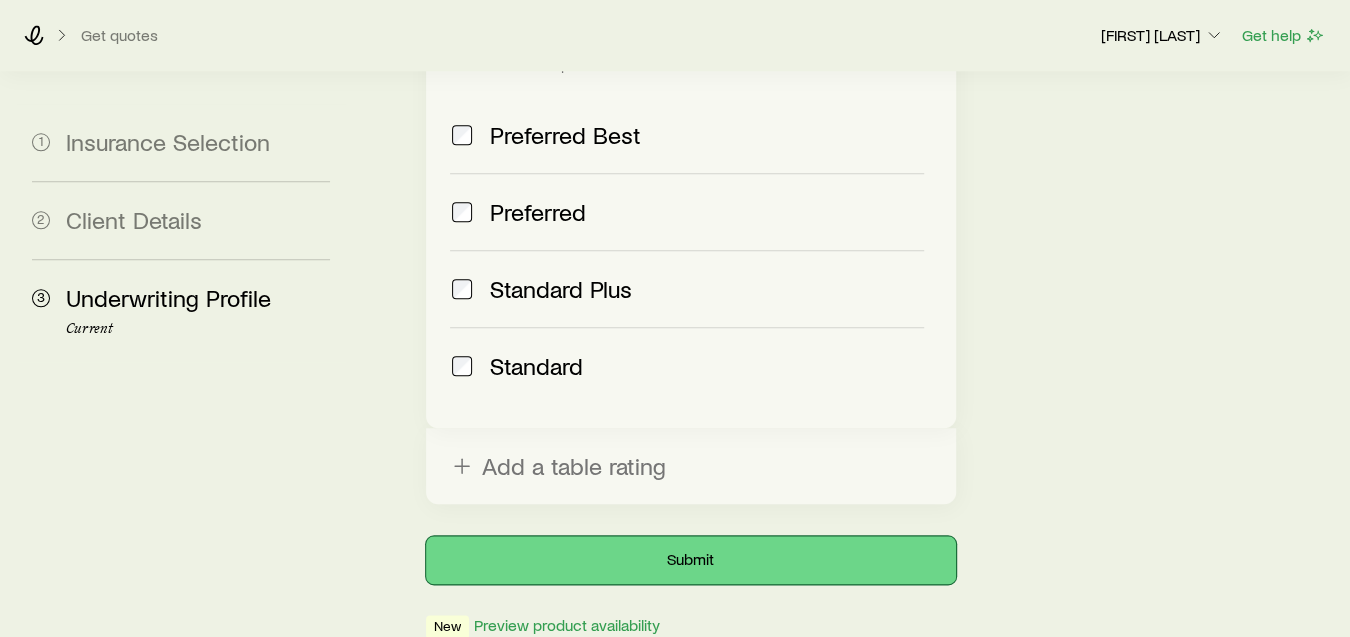 click on "Submit" at bounding box center [691, 560] 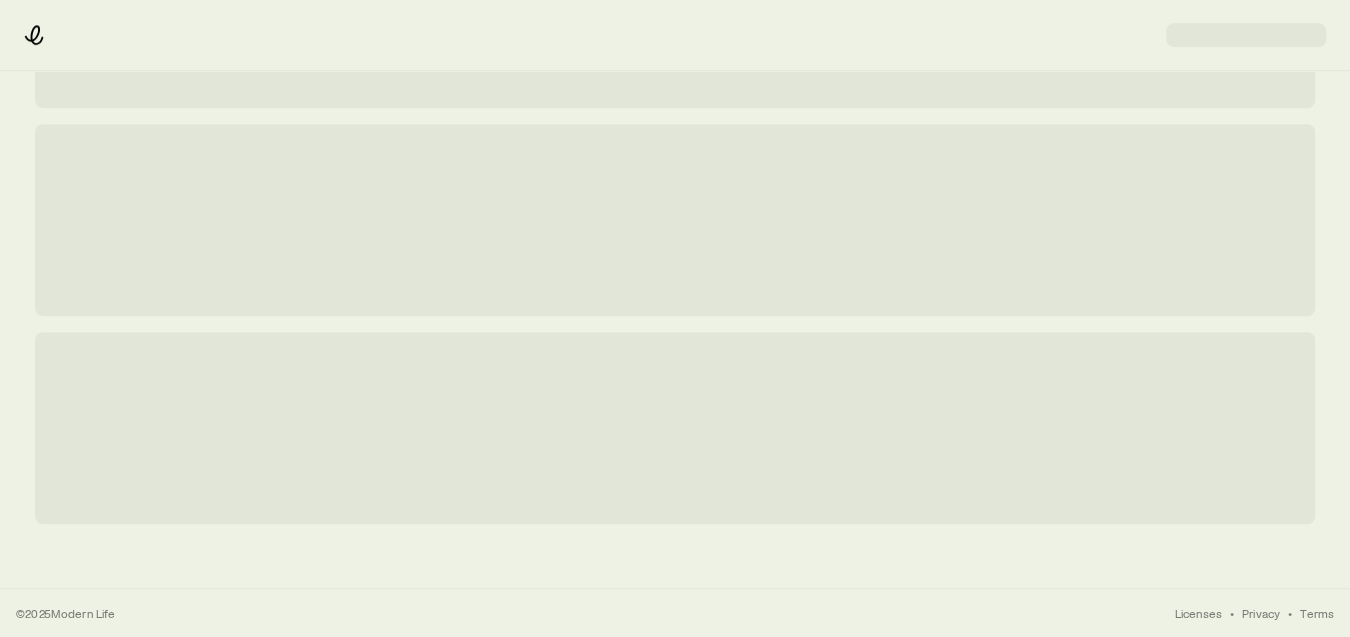 scroll, scrollTop: 0, scrollLeft: 0, axis: both 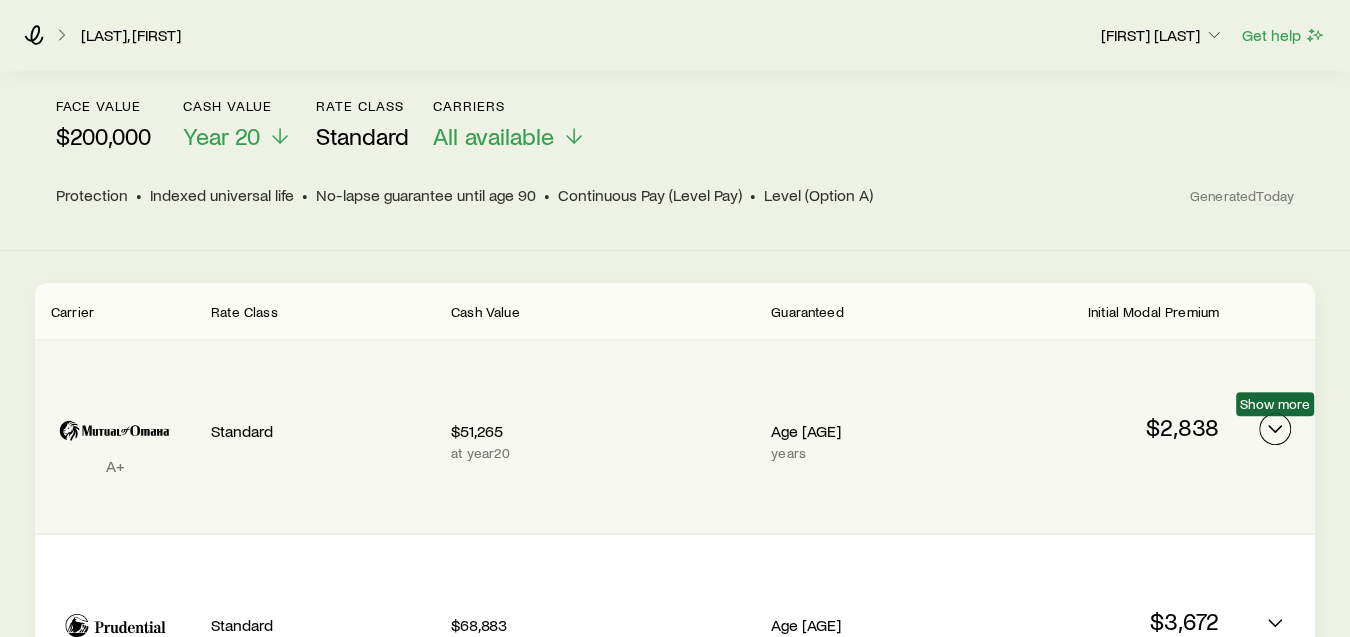 click 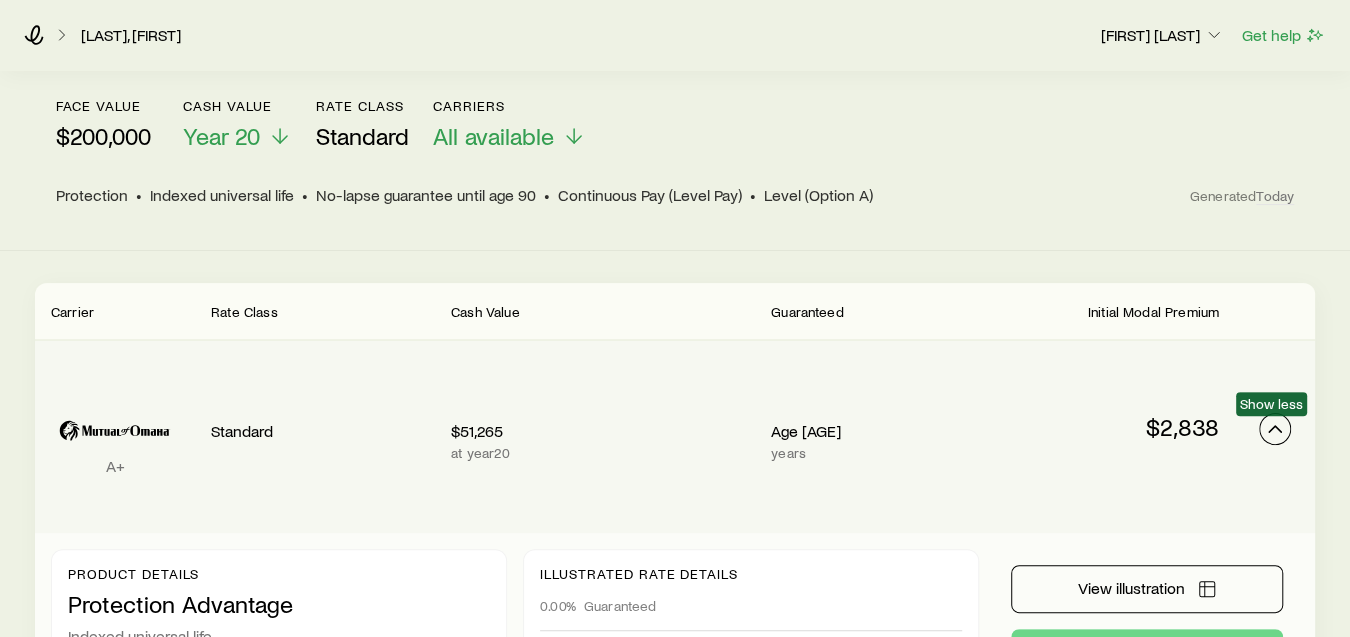 click 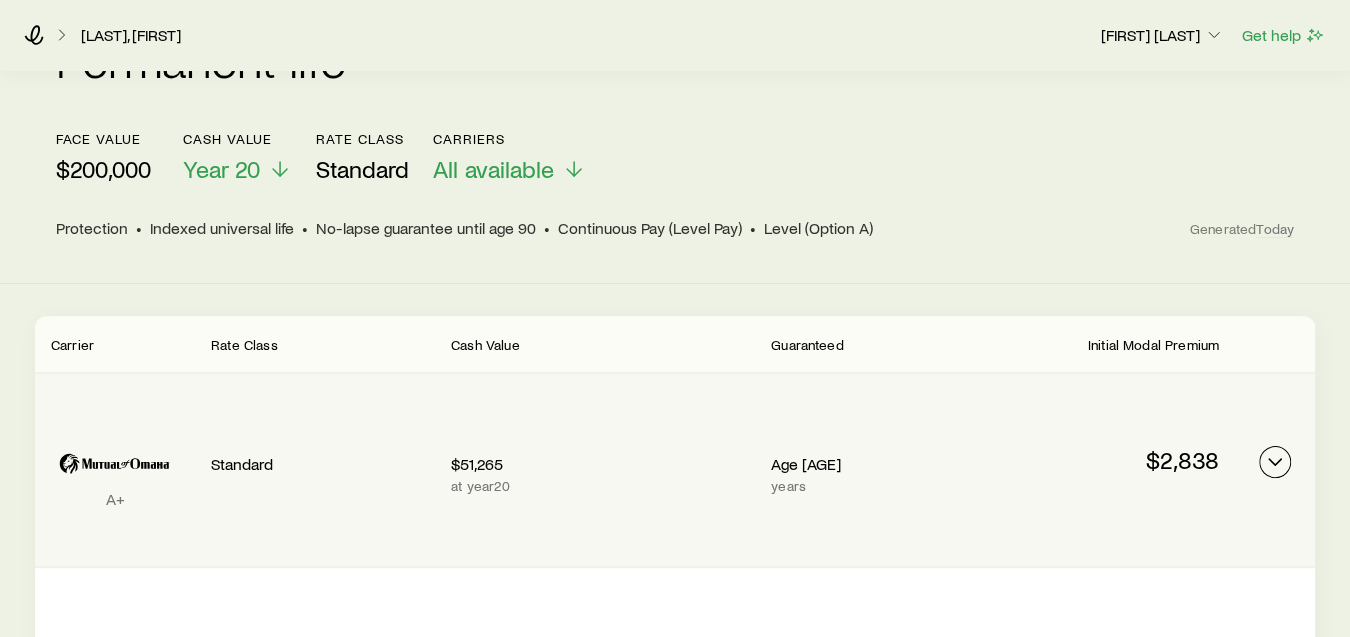 scroll, scrollTop: 0, scrollLeft: 0, axis: both 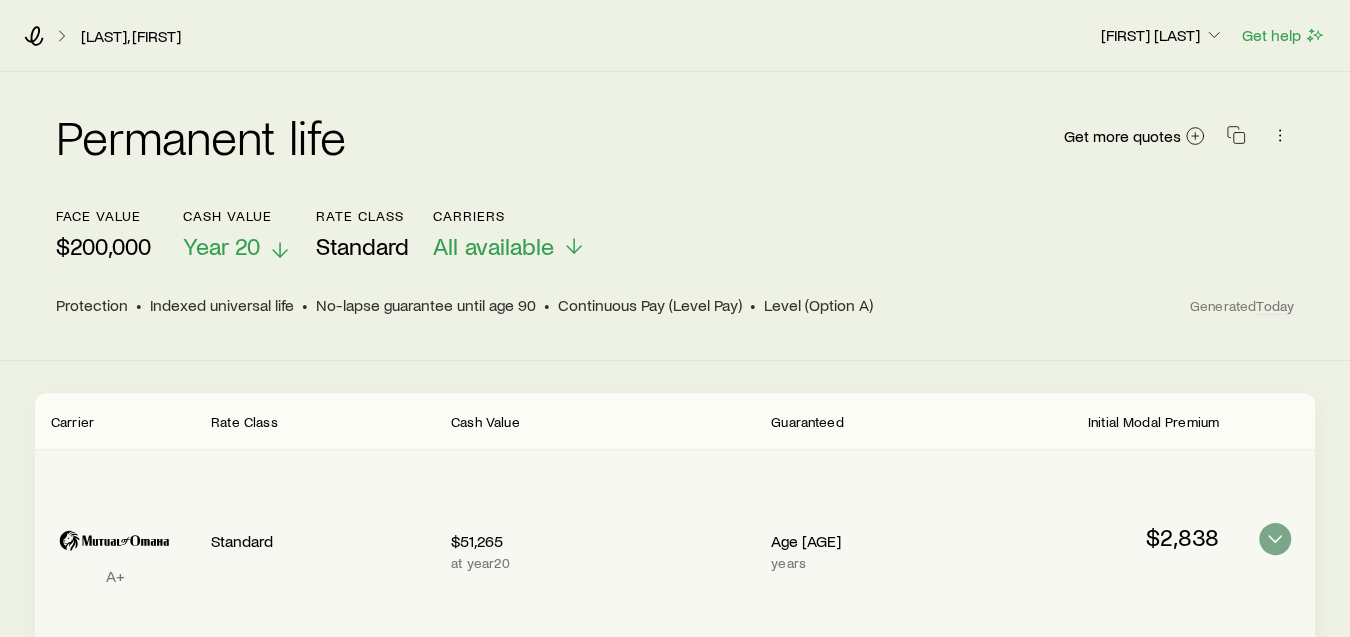 click 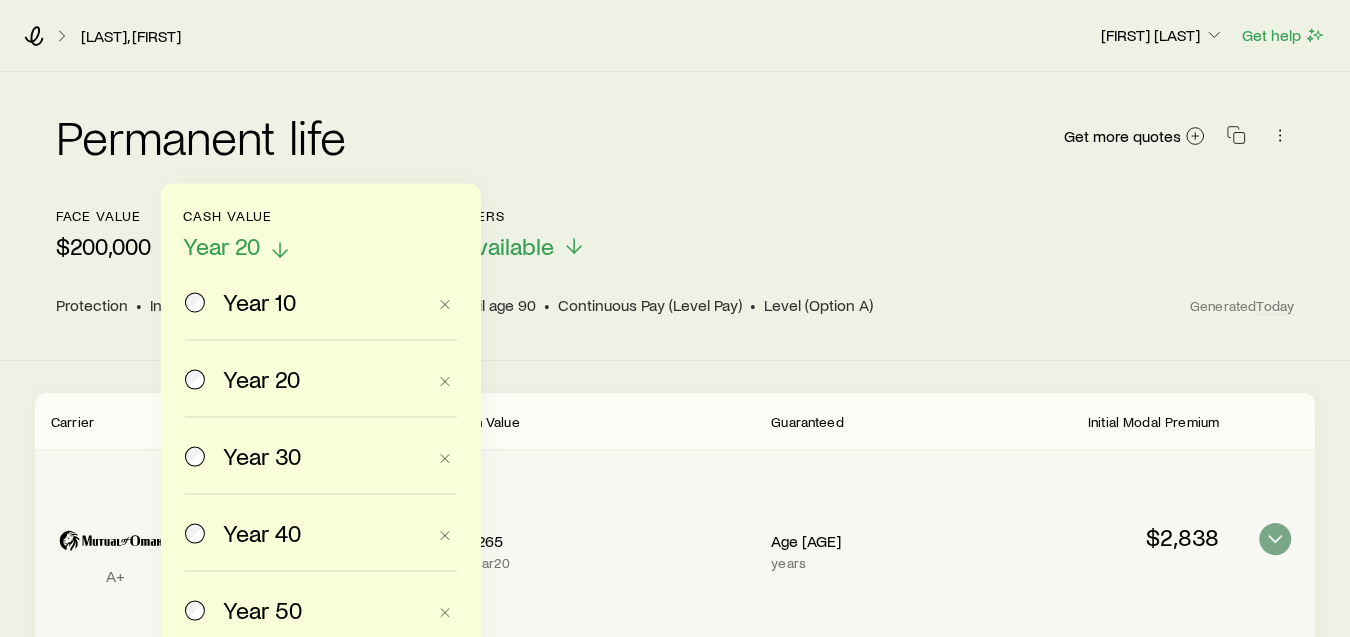 click 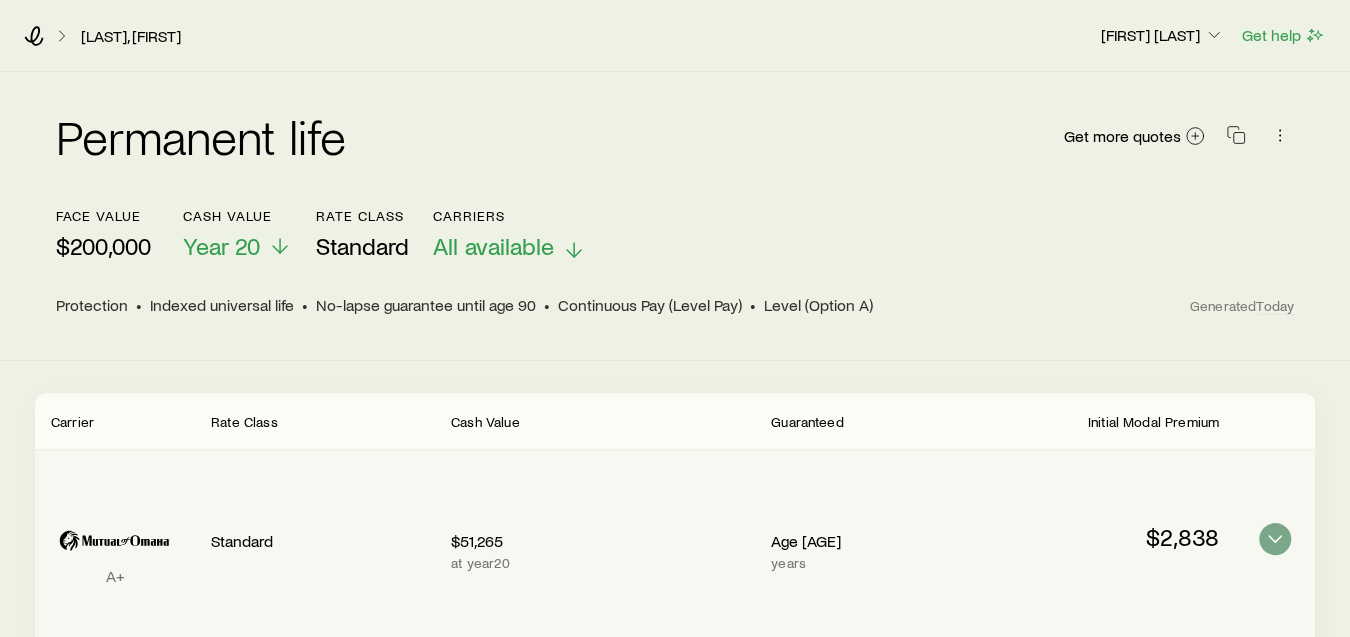 click 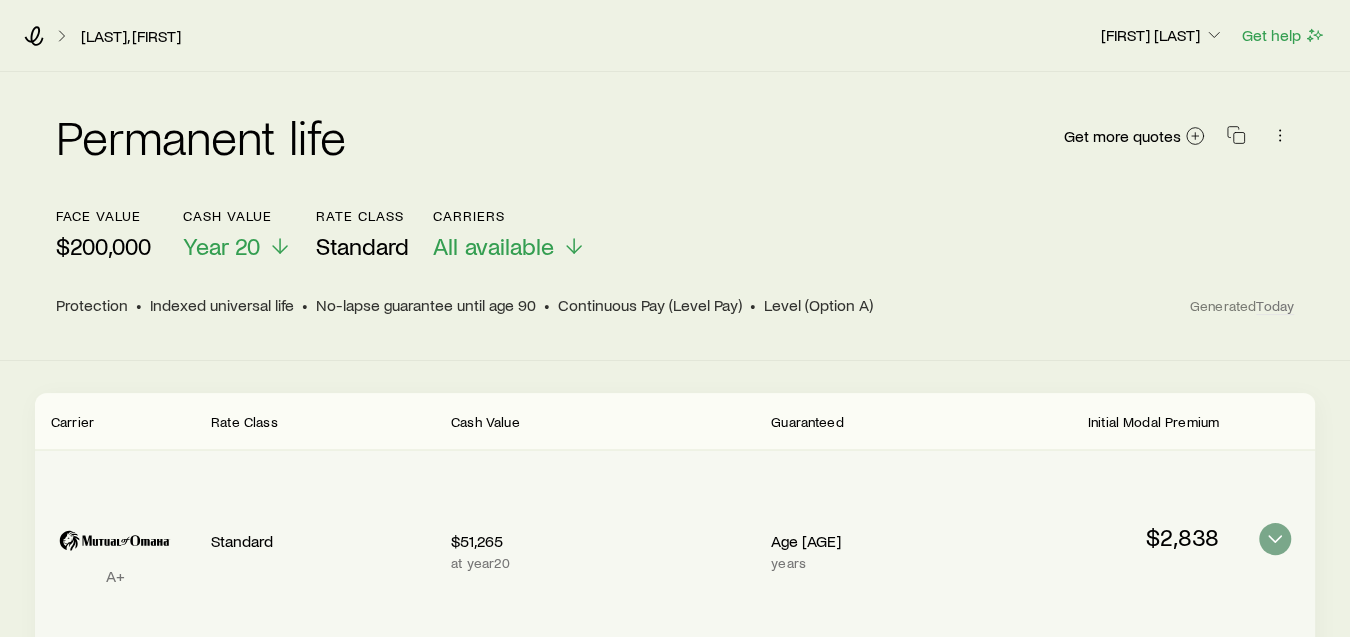 click on "Permanent life Get more quotes" at bounding box center (675, 148) 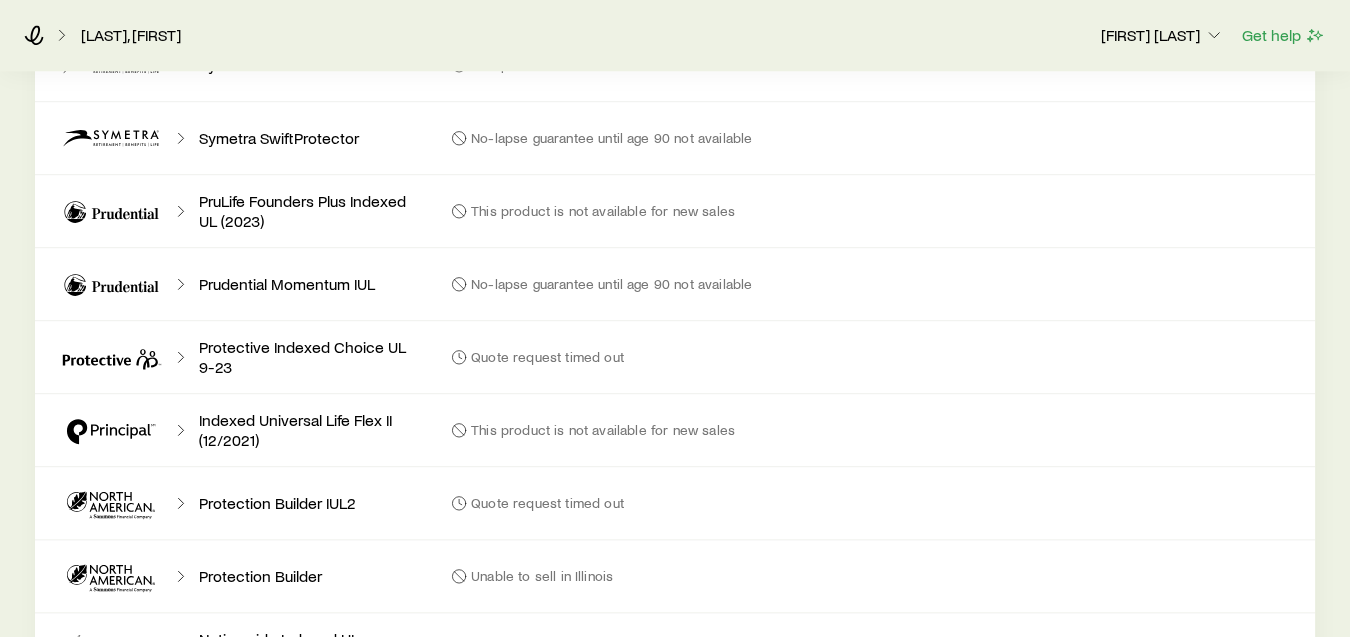 scroll, scrollTop: 1222, scrollLeft: 0, axis: vertical 